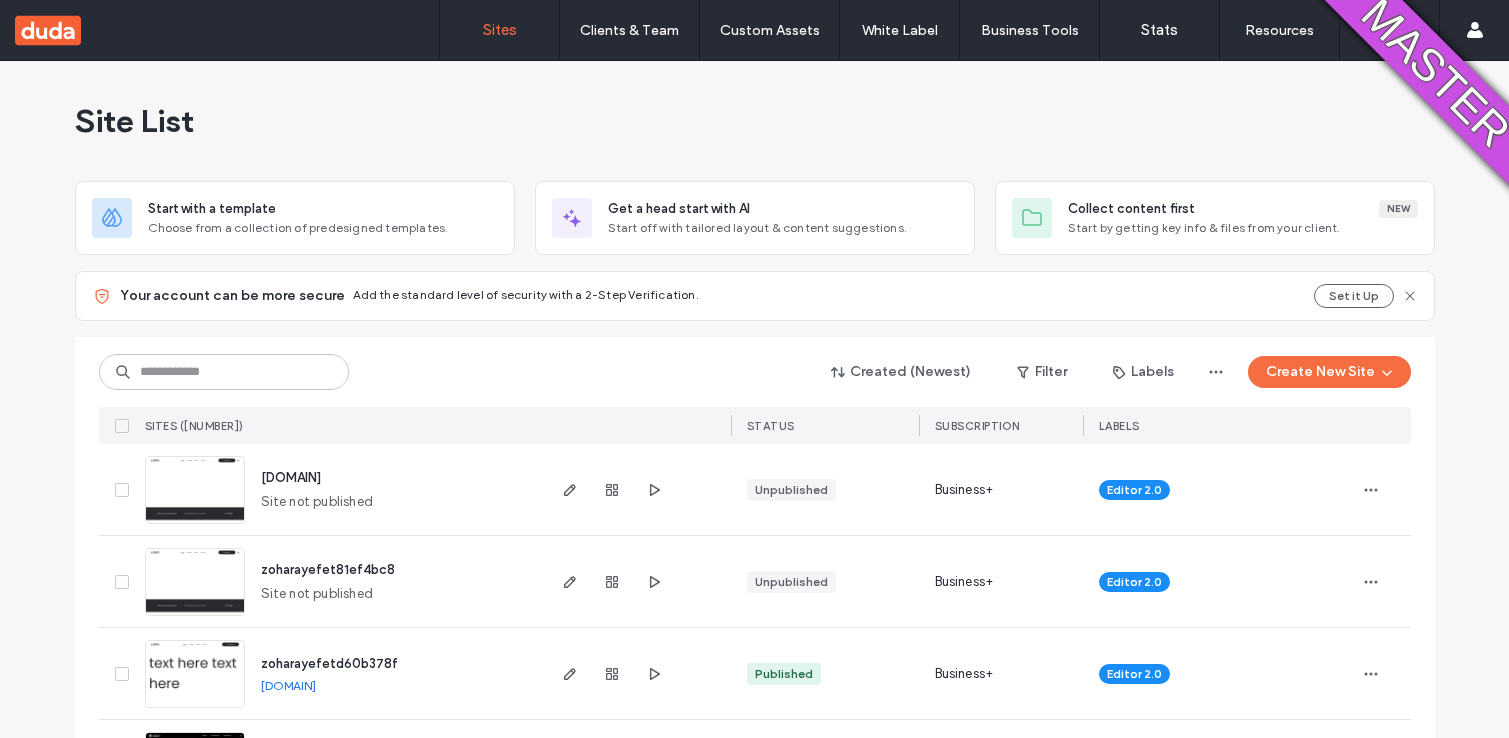 scroll, scrollTop: 0, scrollLeft: 0, axis: both 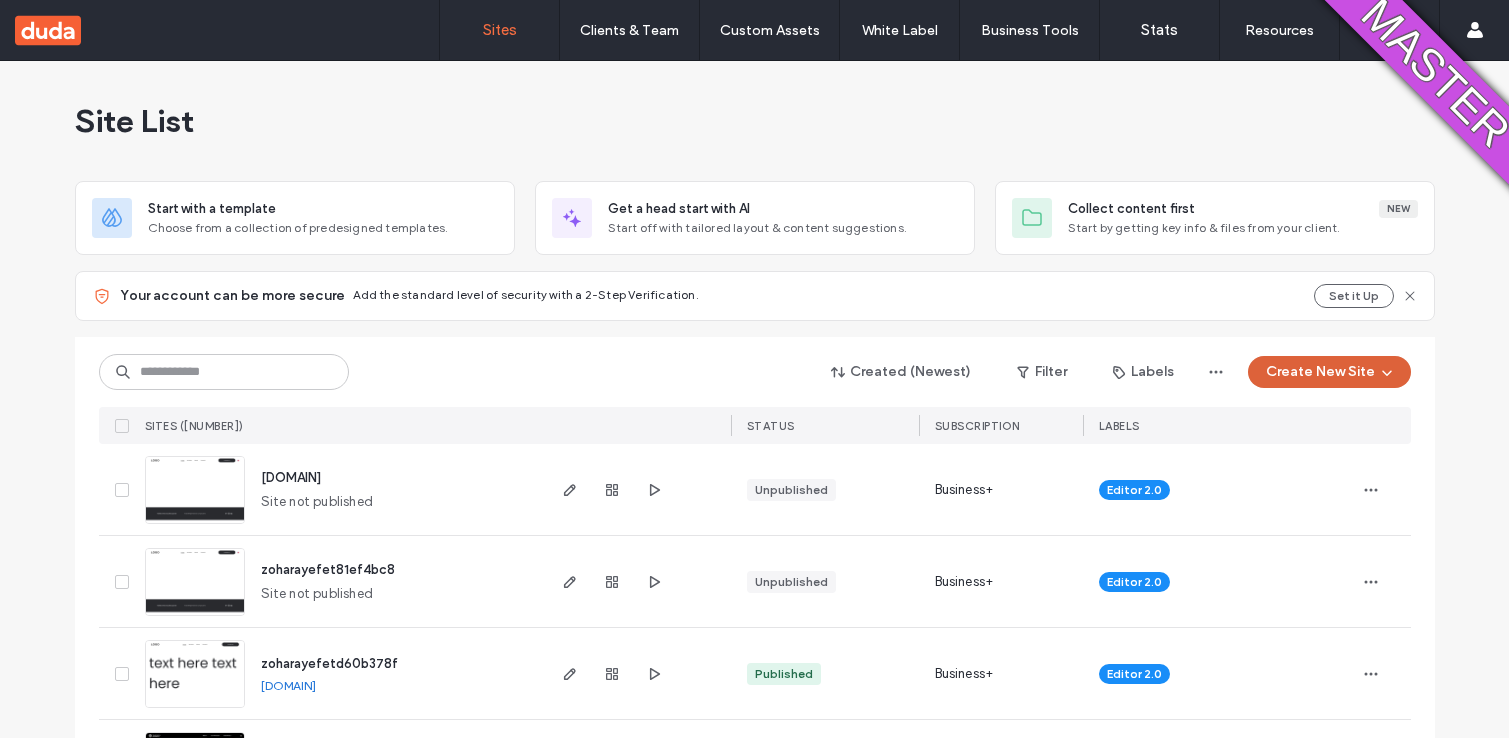 click on "Create New Site" at bounding box center (1329, 372) 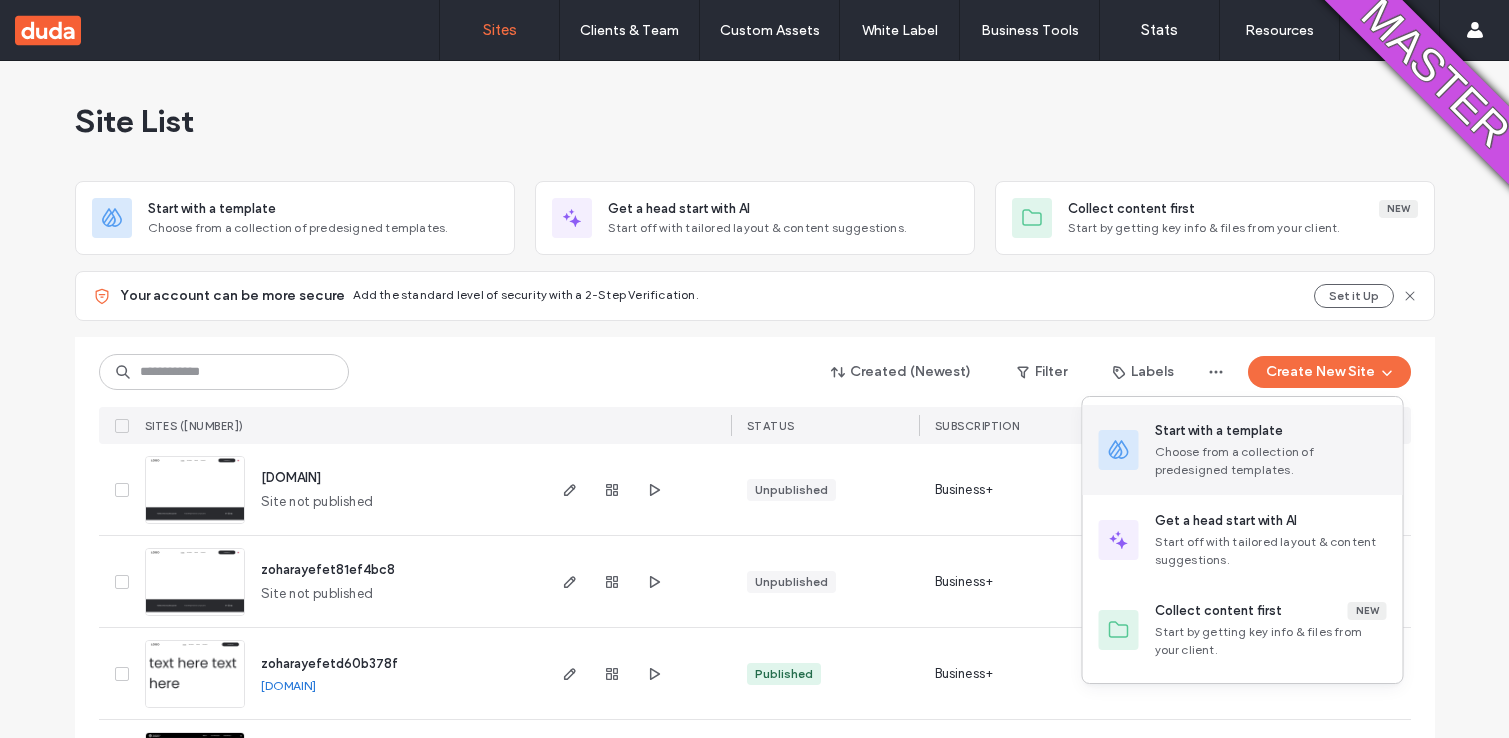 click on "Start with a template" at bounding box center [1219, 431] 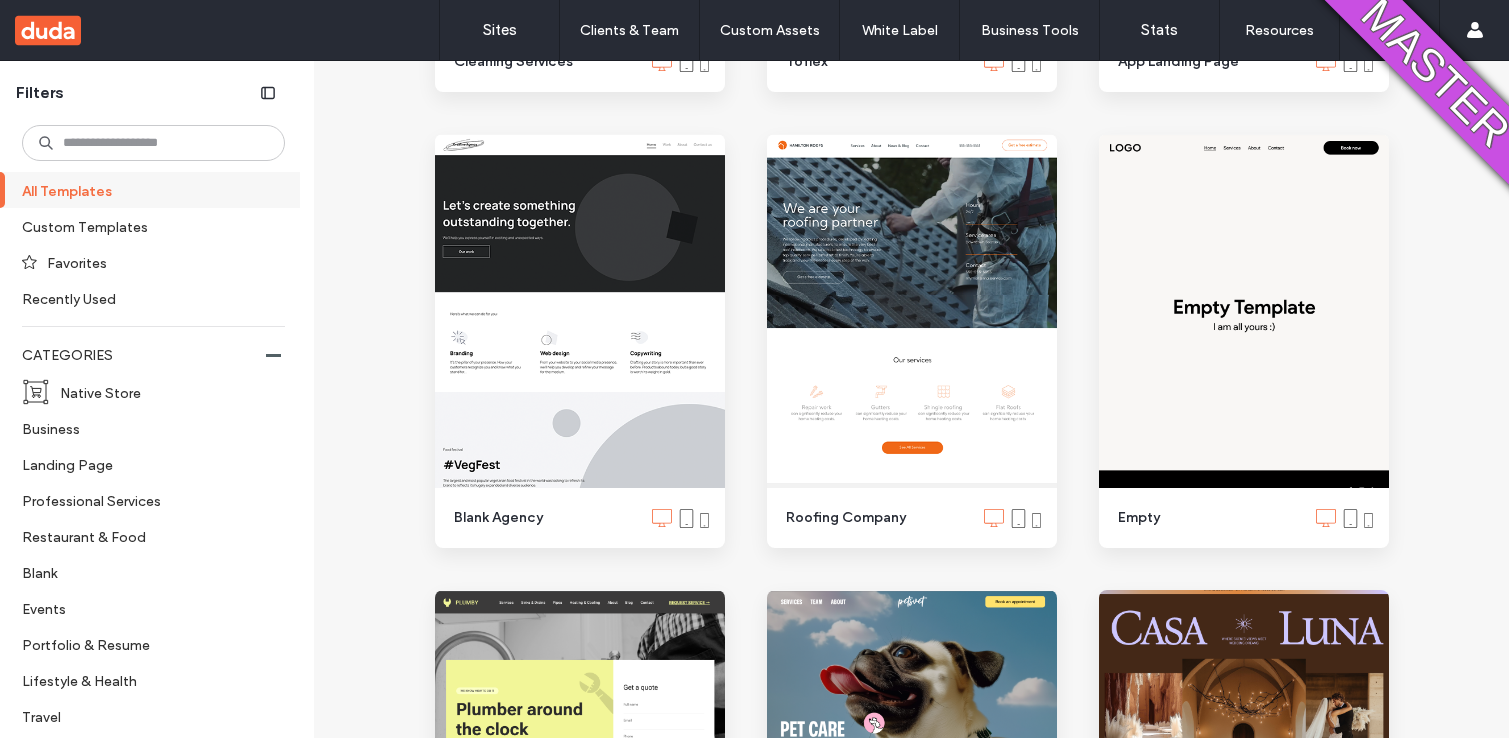scroll, scrollTop: 1670, scrollLeft: 0, axis: vertical 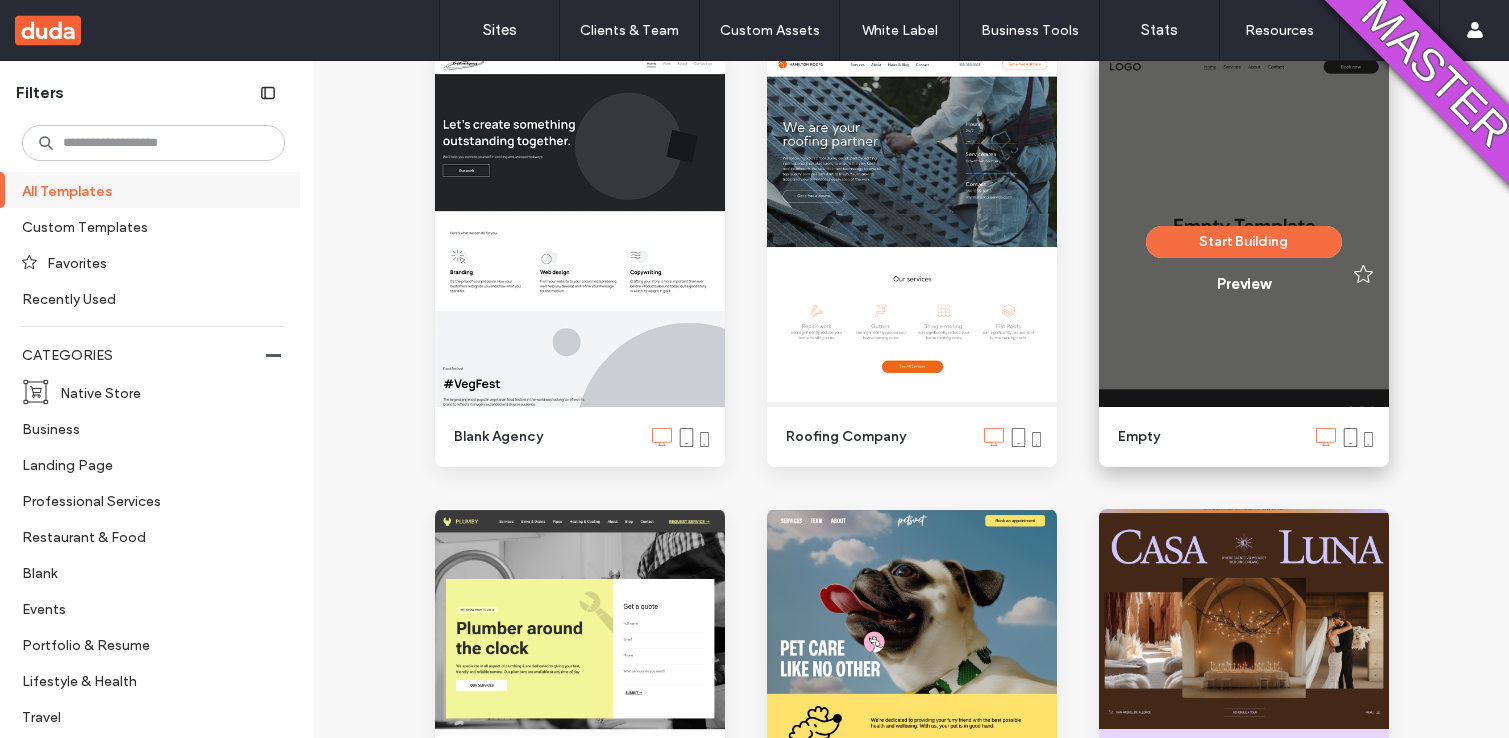 click on "Start Building Preview" at bounding box center [1244, 260] 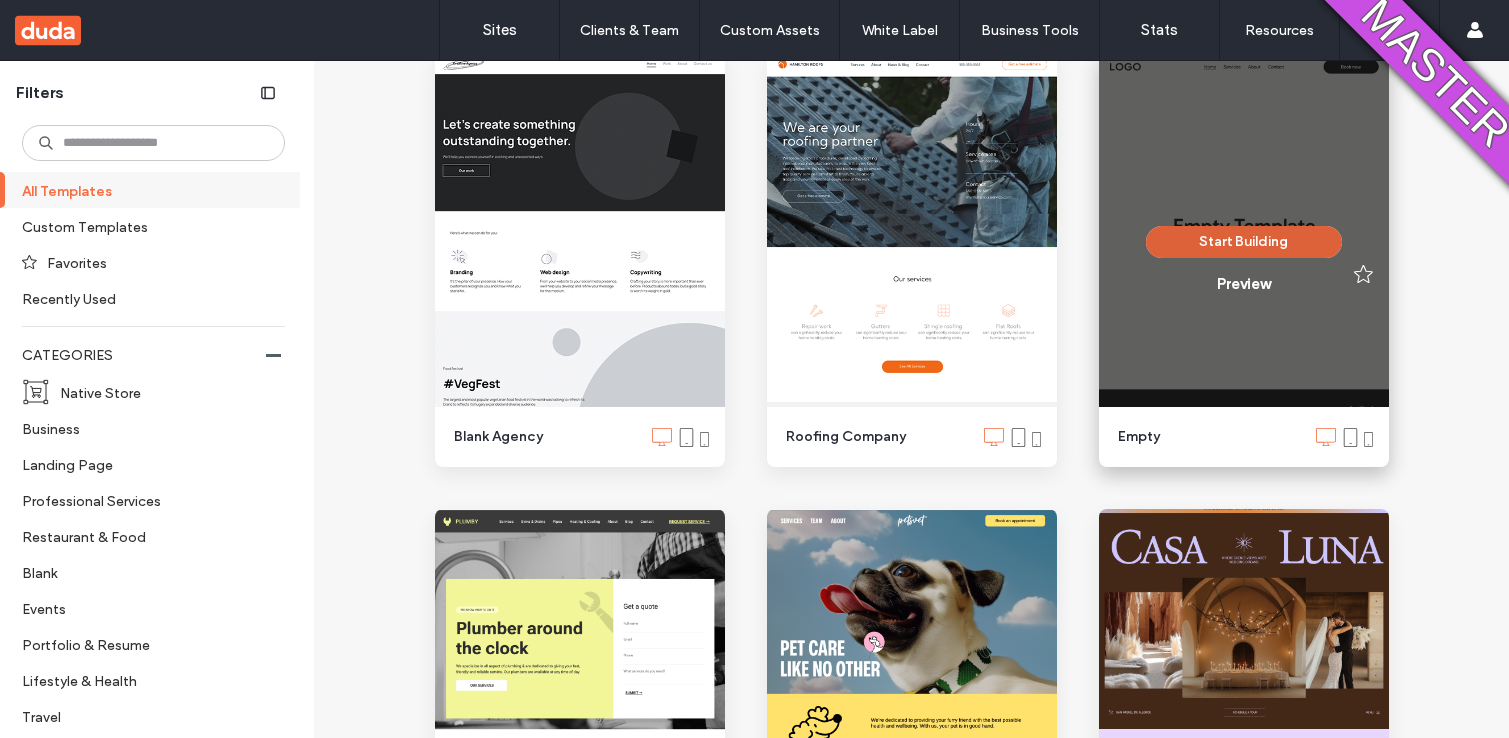 click on "Start Building" at bounding box center [1244, 242] 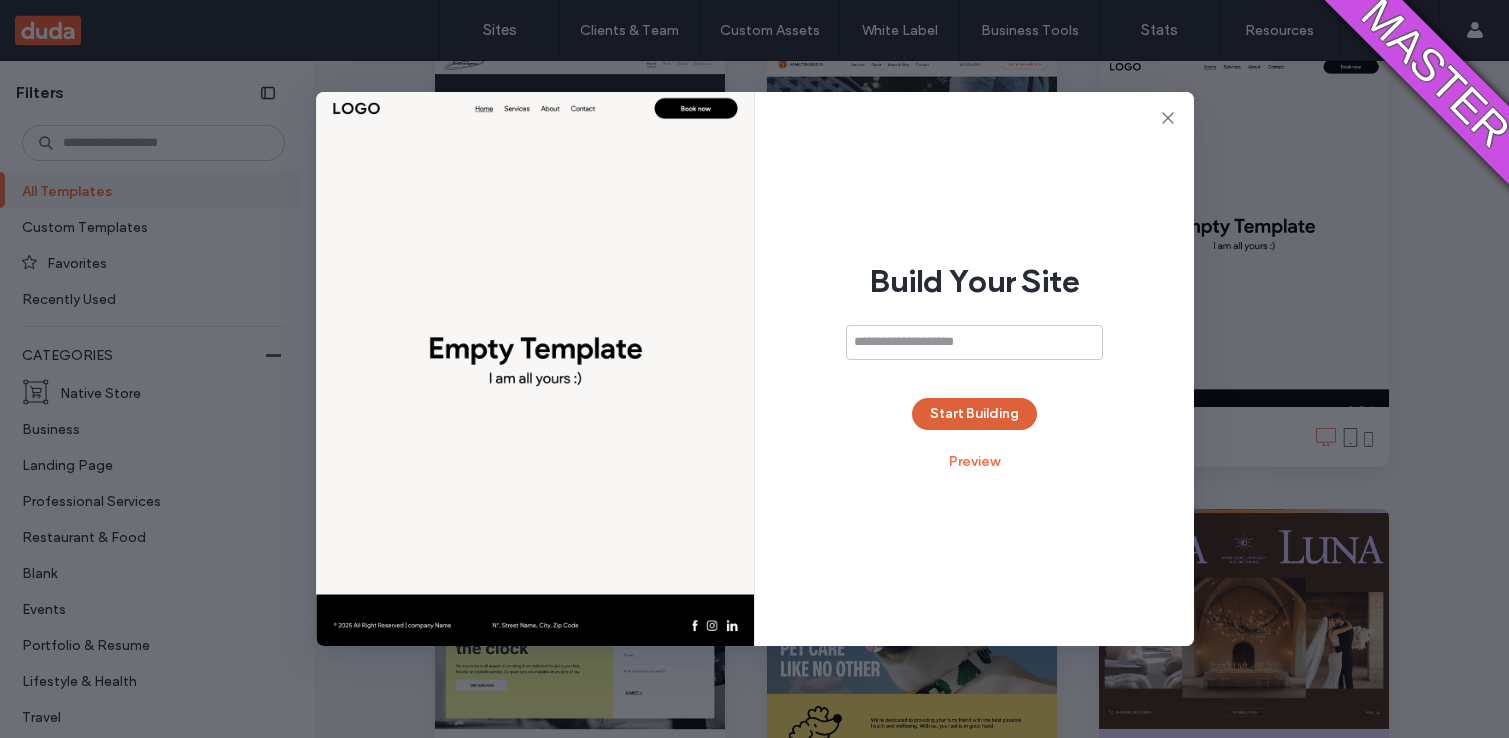 click on "Start Building" at bounding box center [974, 414] 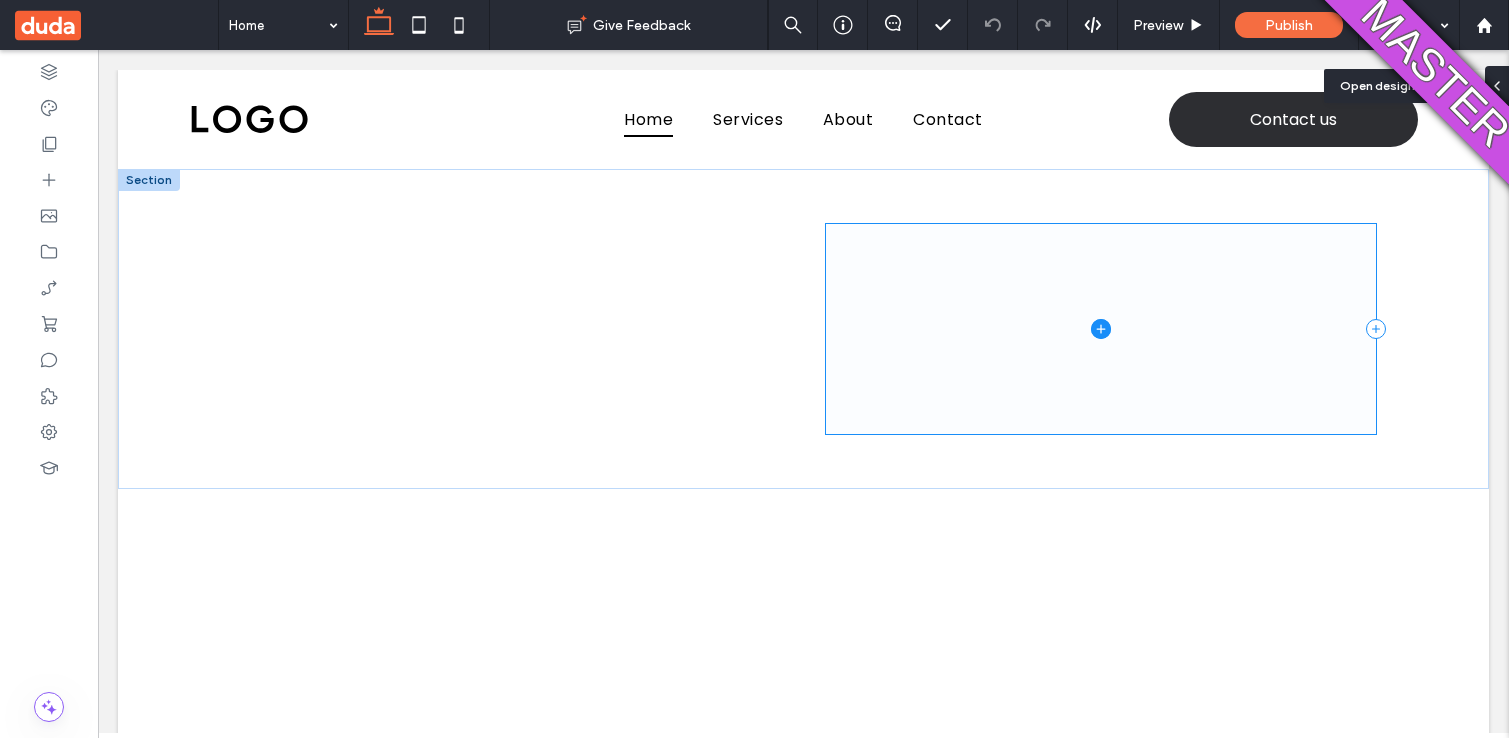 scroll, scrollTop: 0, scrollLeft: 0, axis: both 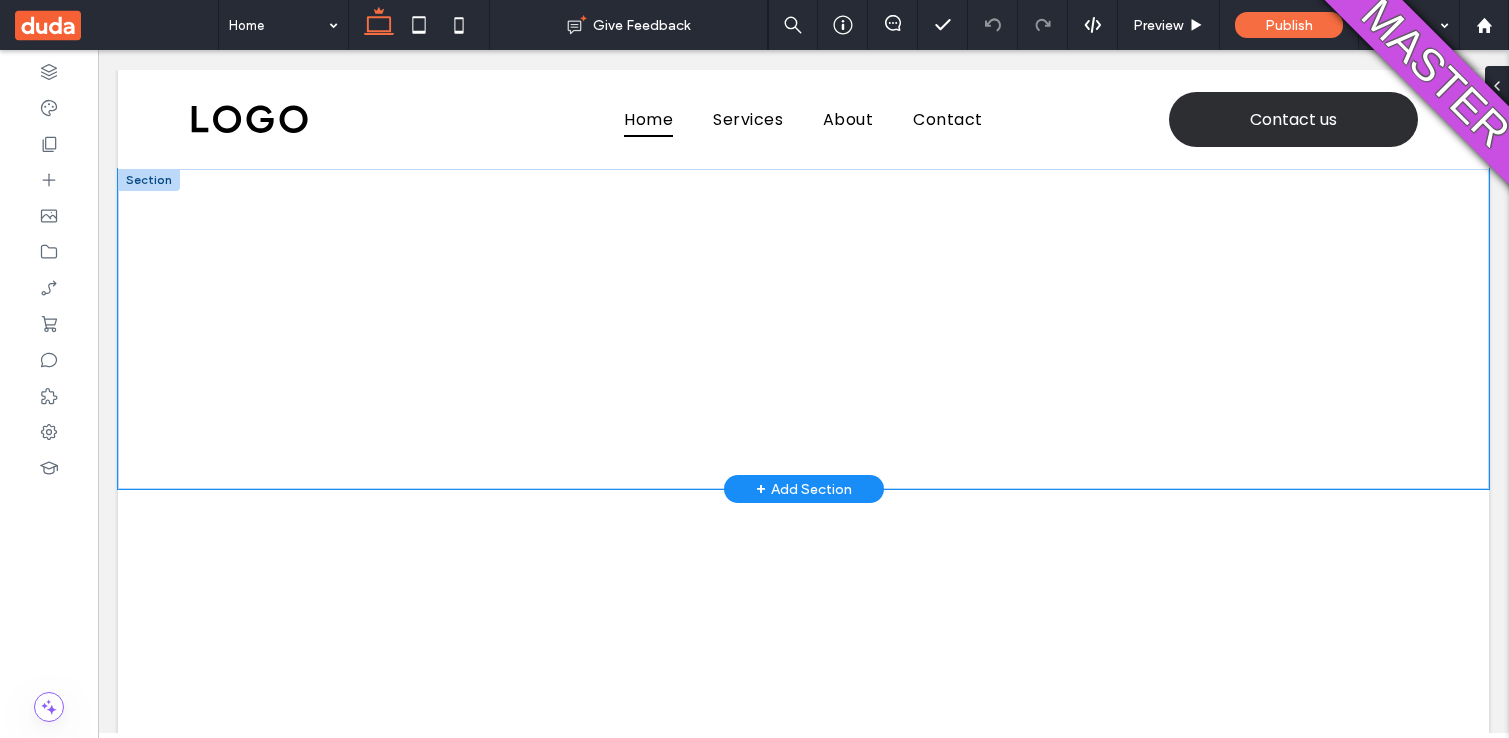 click at bounding box center [804, 329] 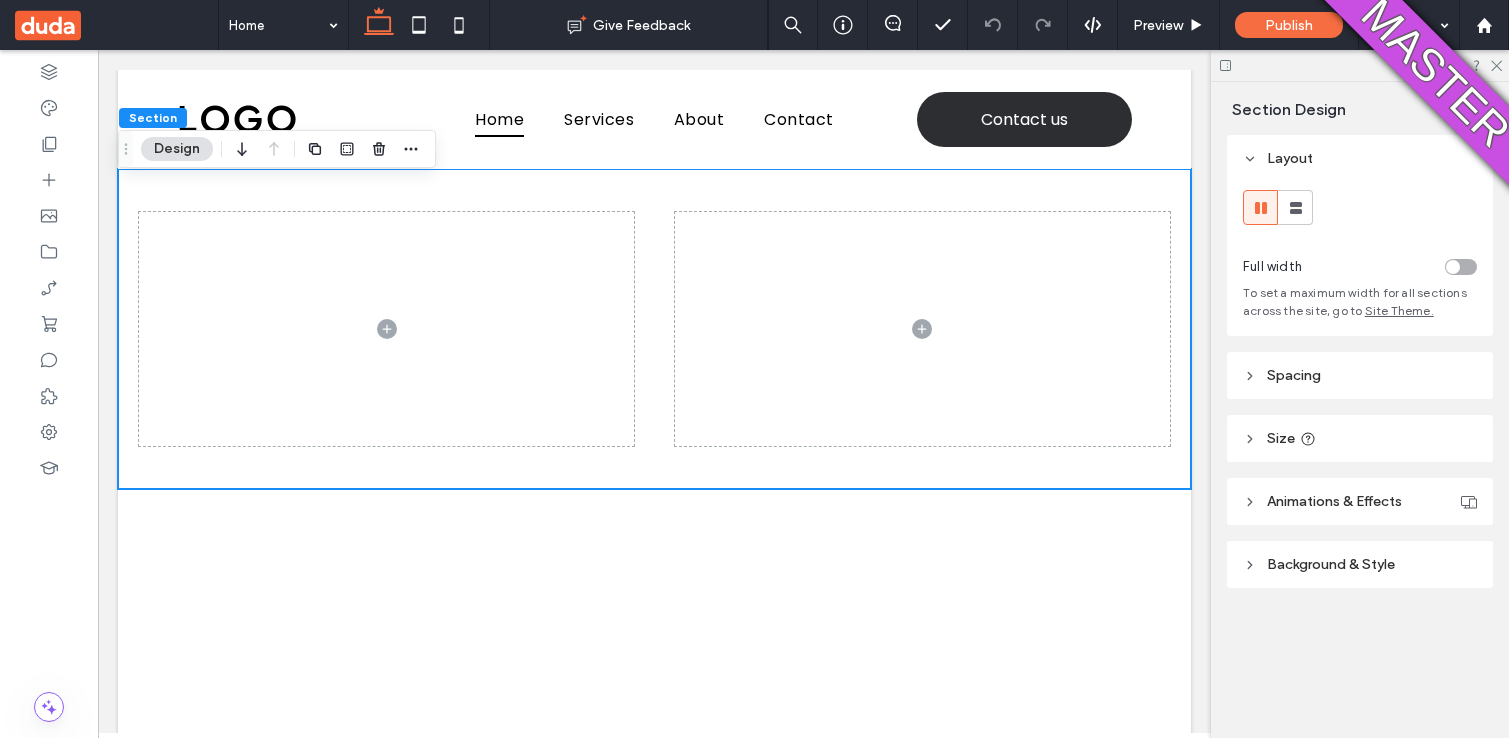 click 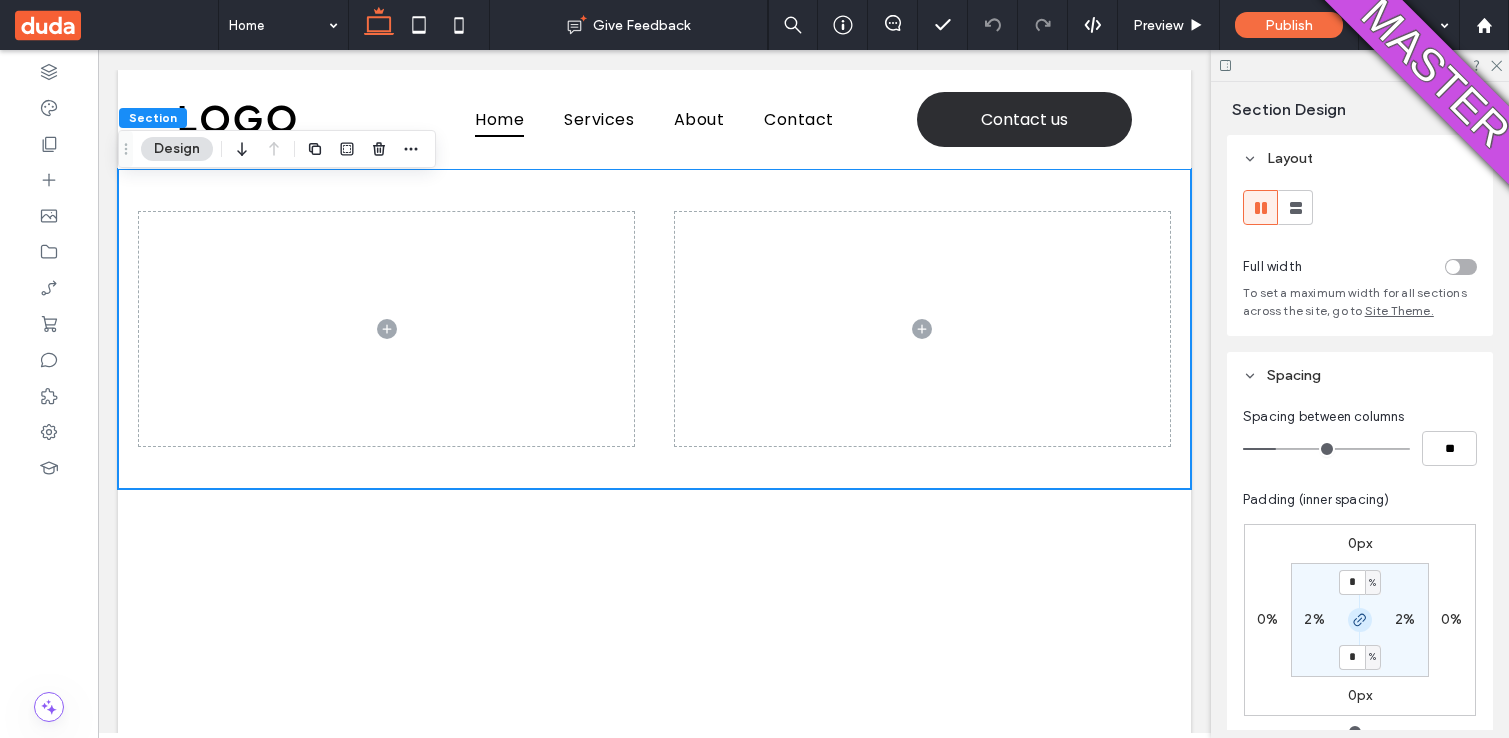 click 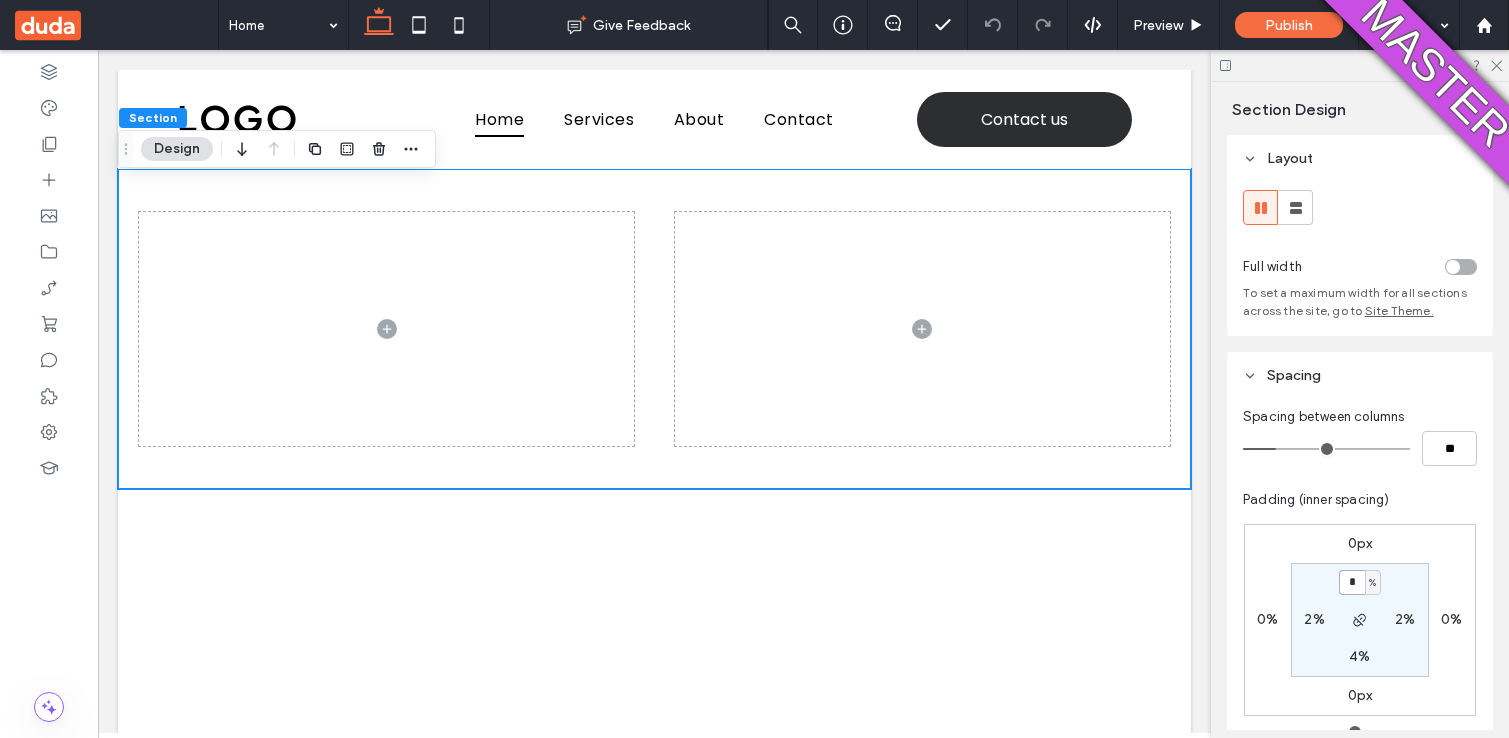 click on "*" at bounding box center (1352, 582) 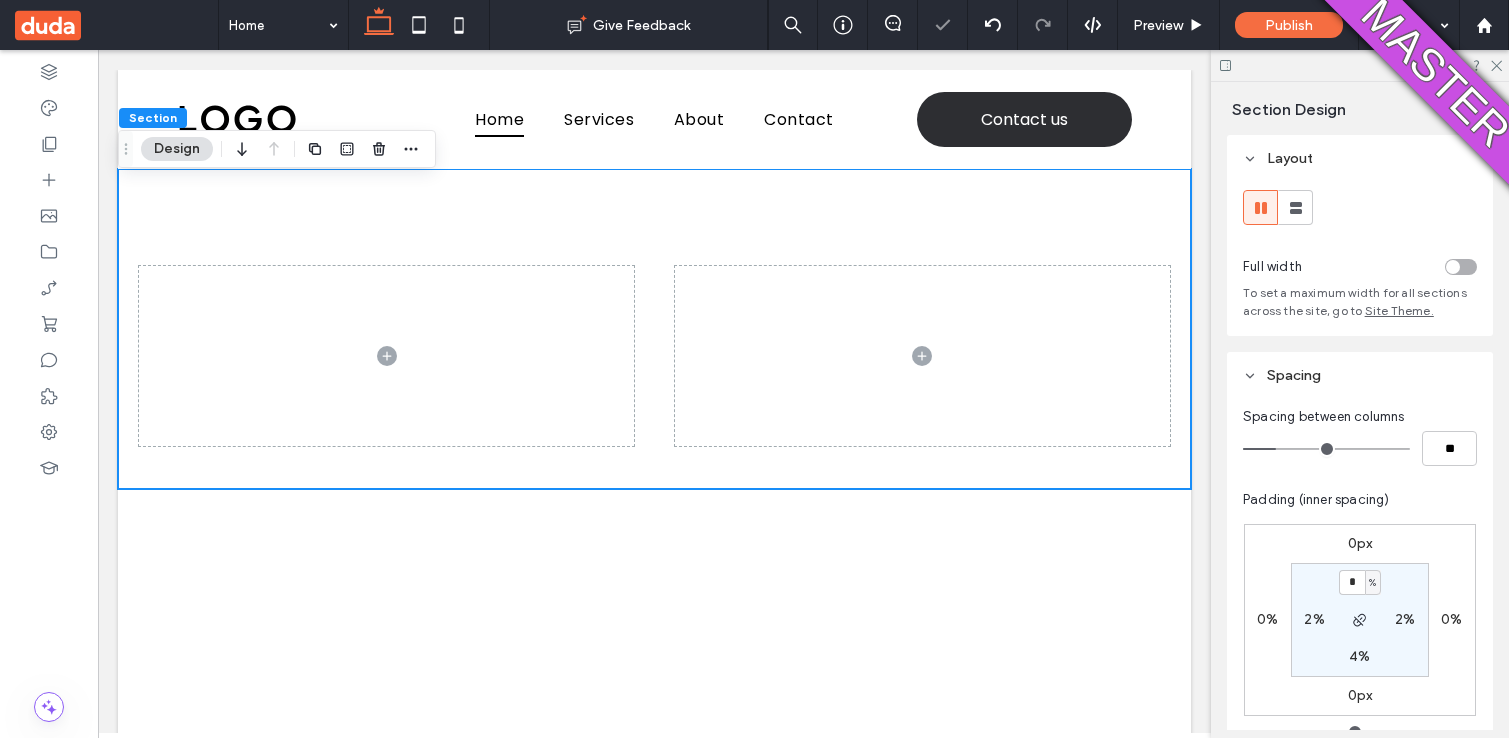 click on "0px" at bounding box center [1360, 543] 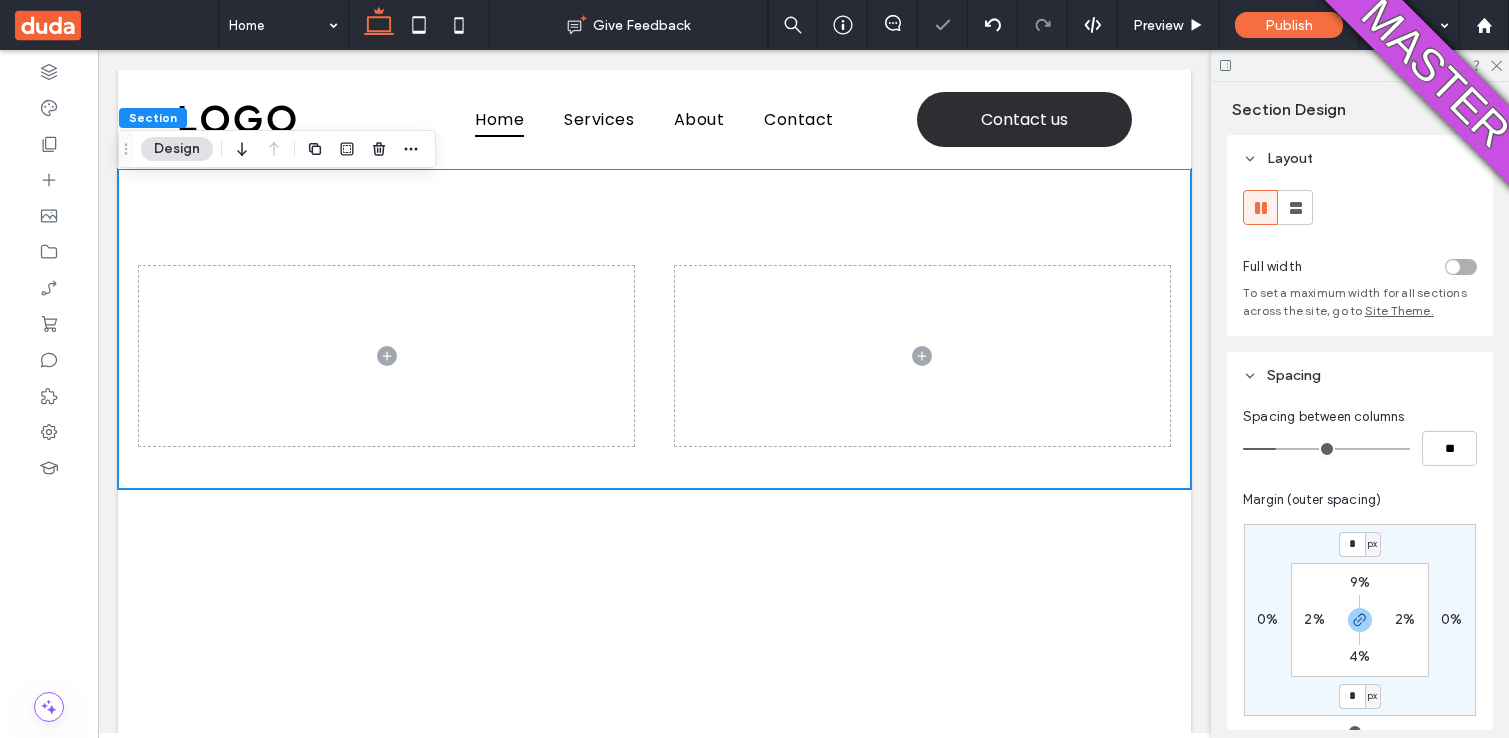 type on "*" 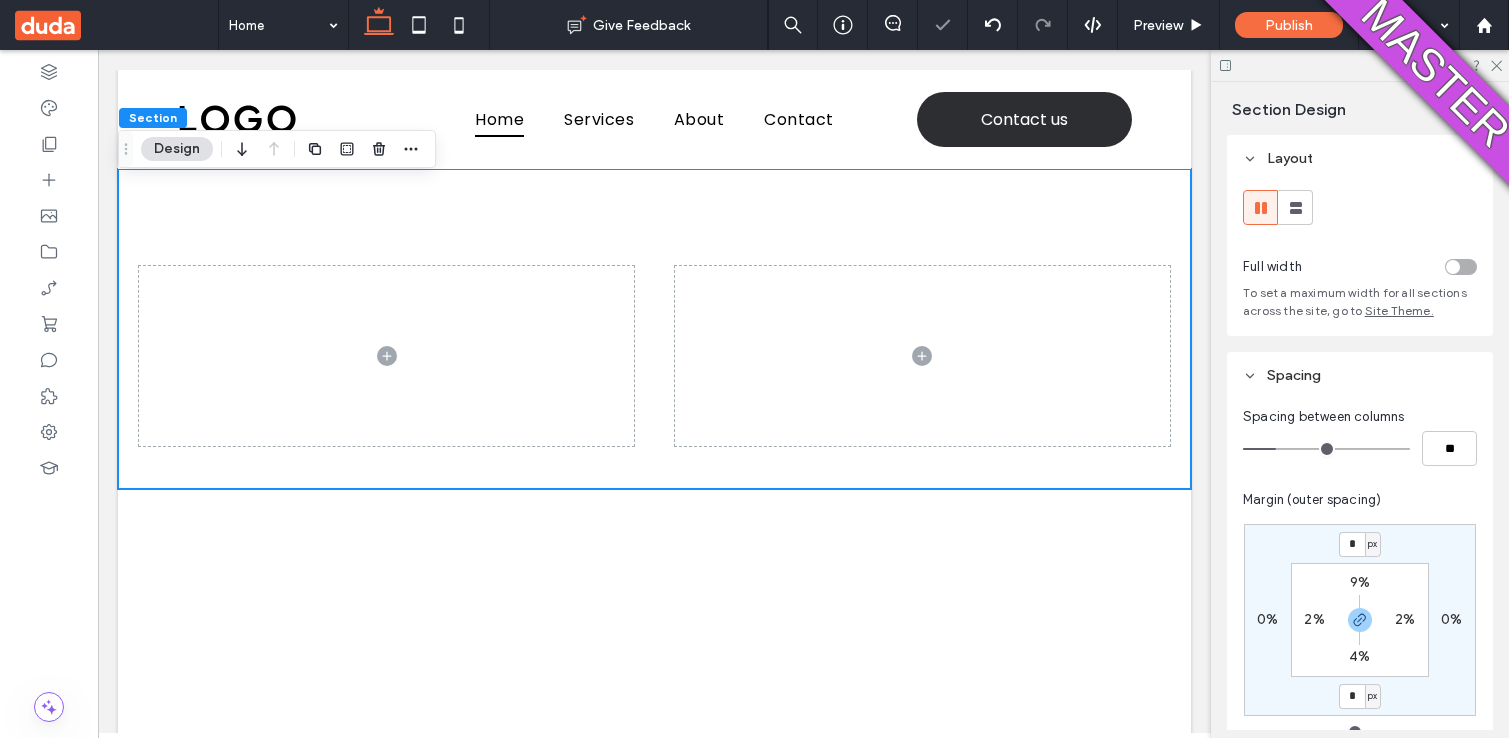type on "*" 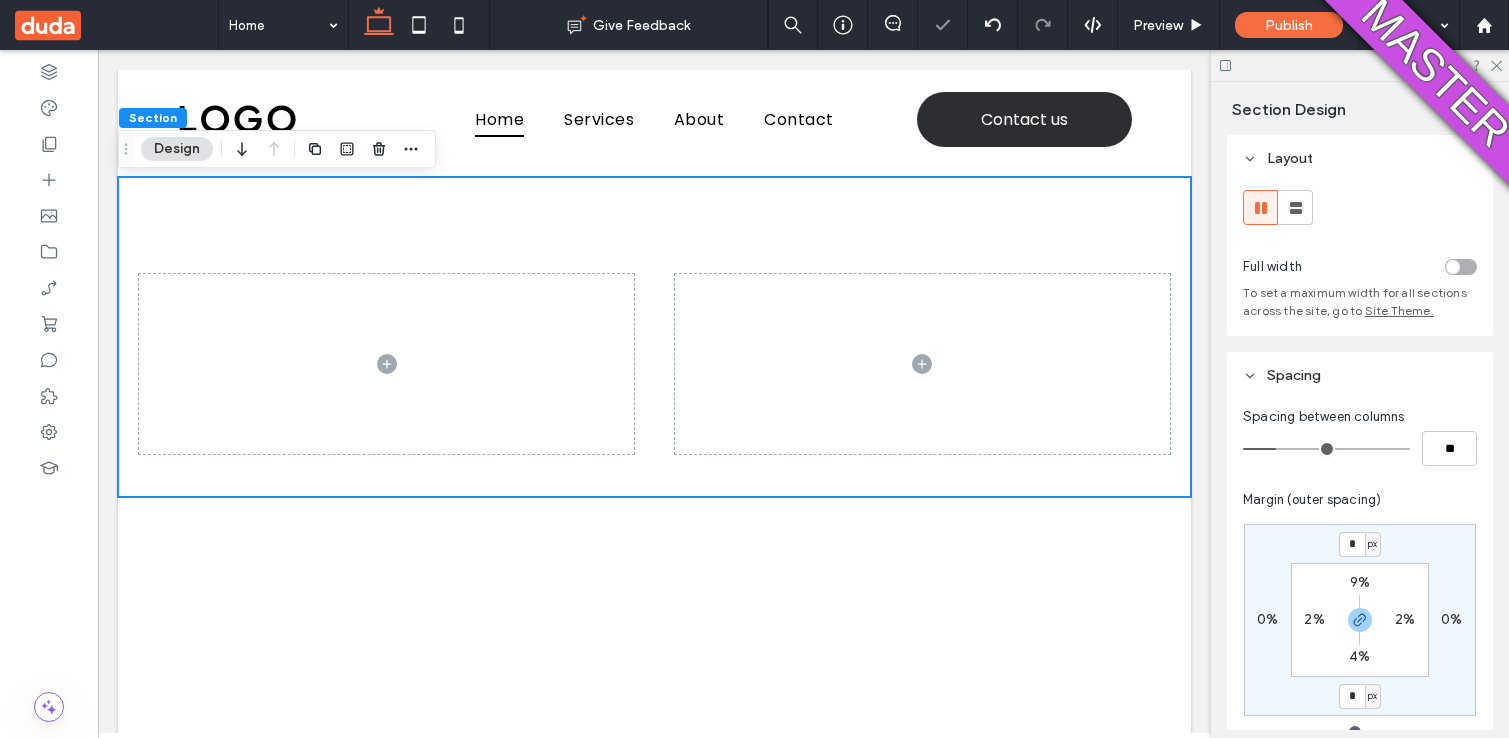 click on "2%" at bounding box center (1314, 619) 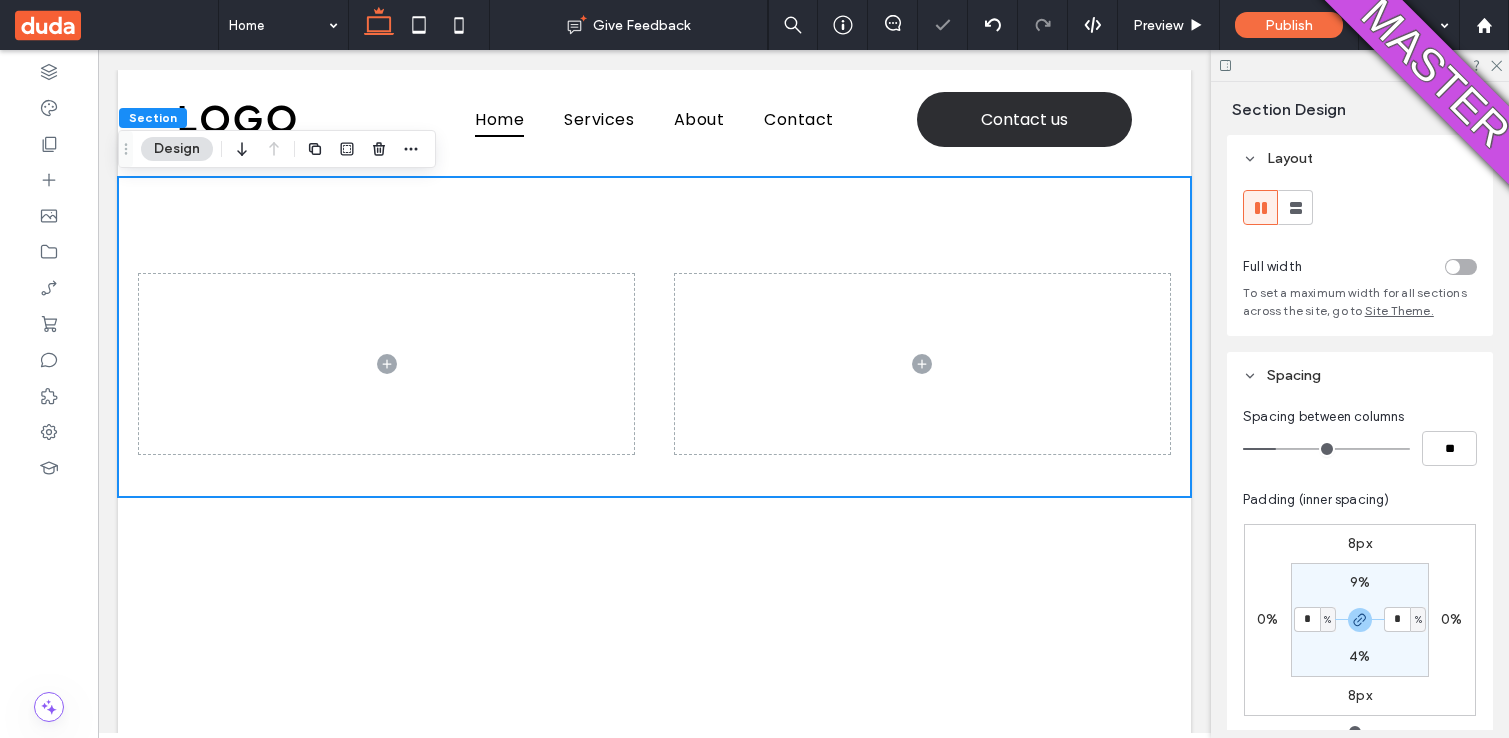 type on "*" 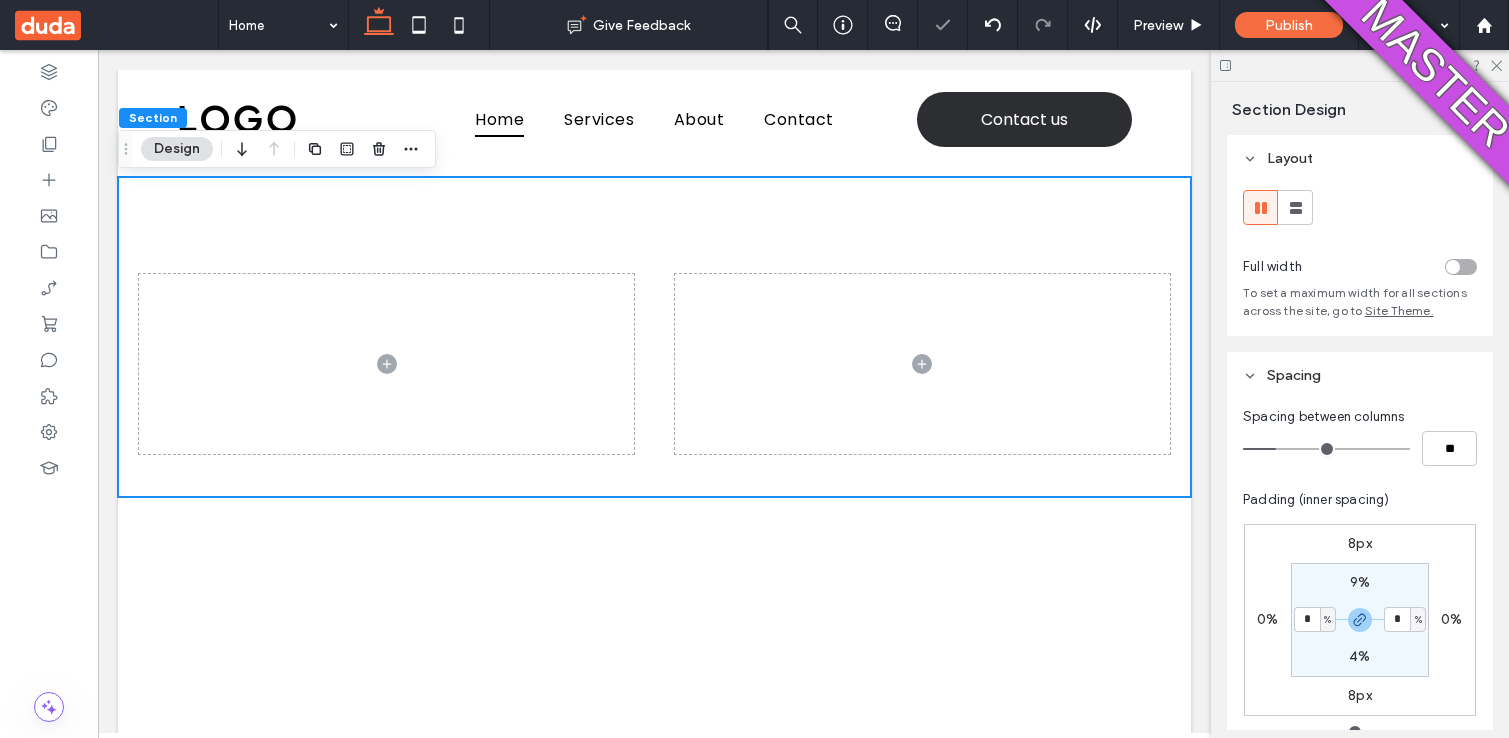 type on "*" 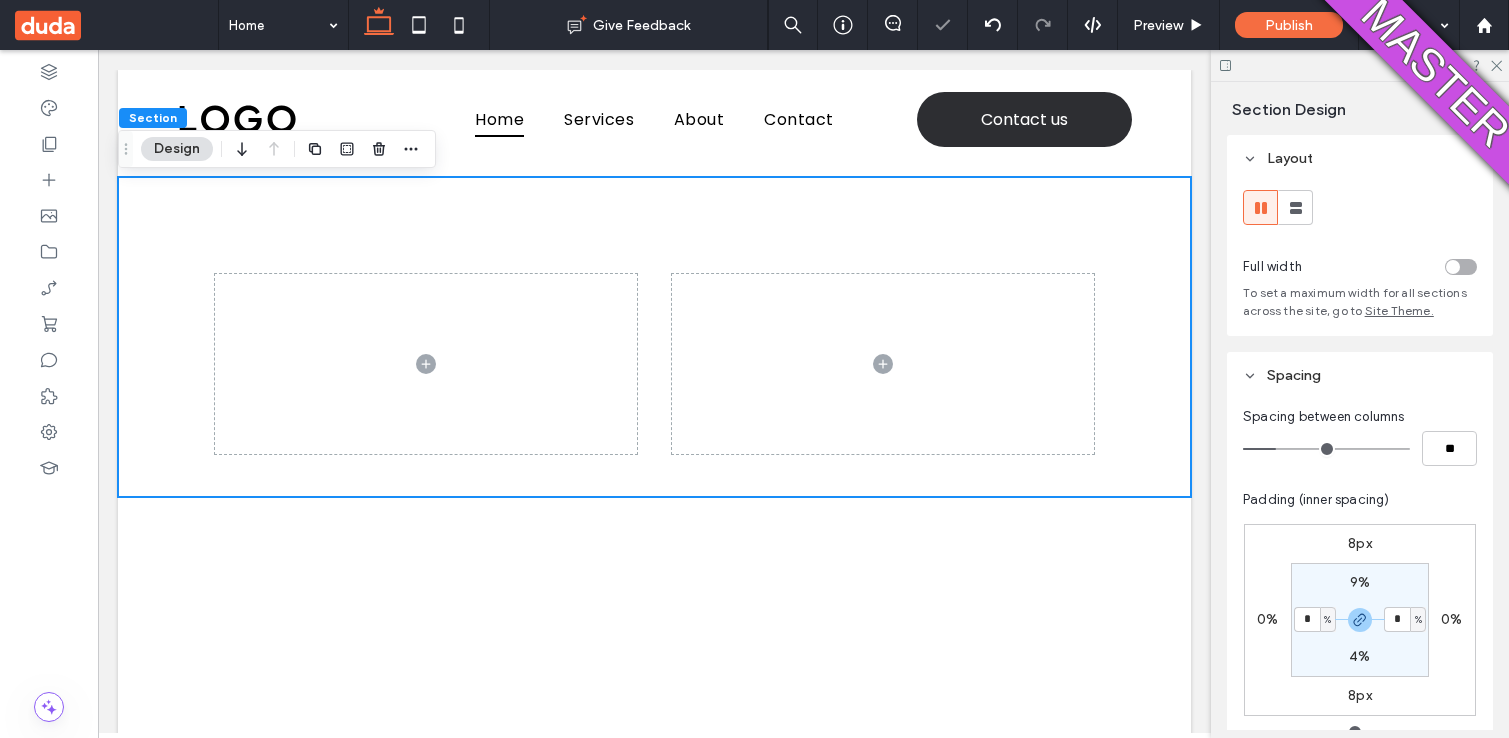 click on "8px 0% 8px 0% 9% * % 4% * %" at bounding box center (1360, 620) 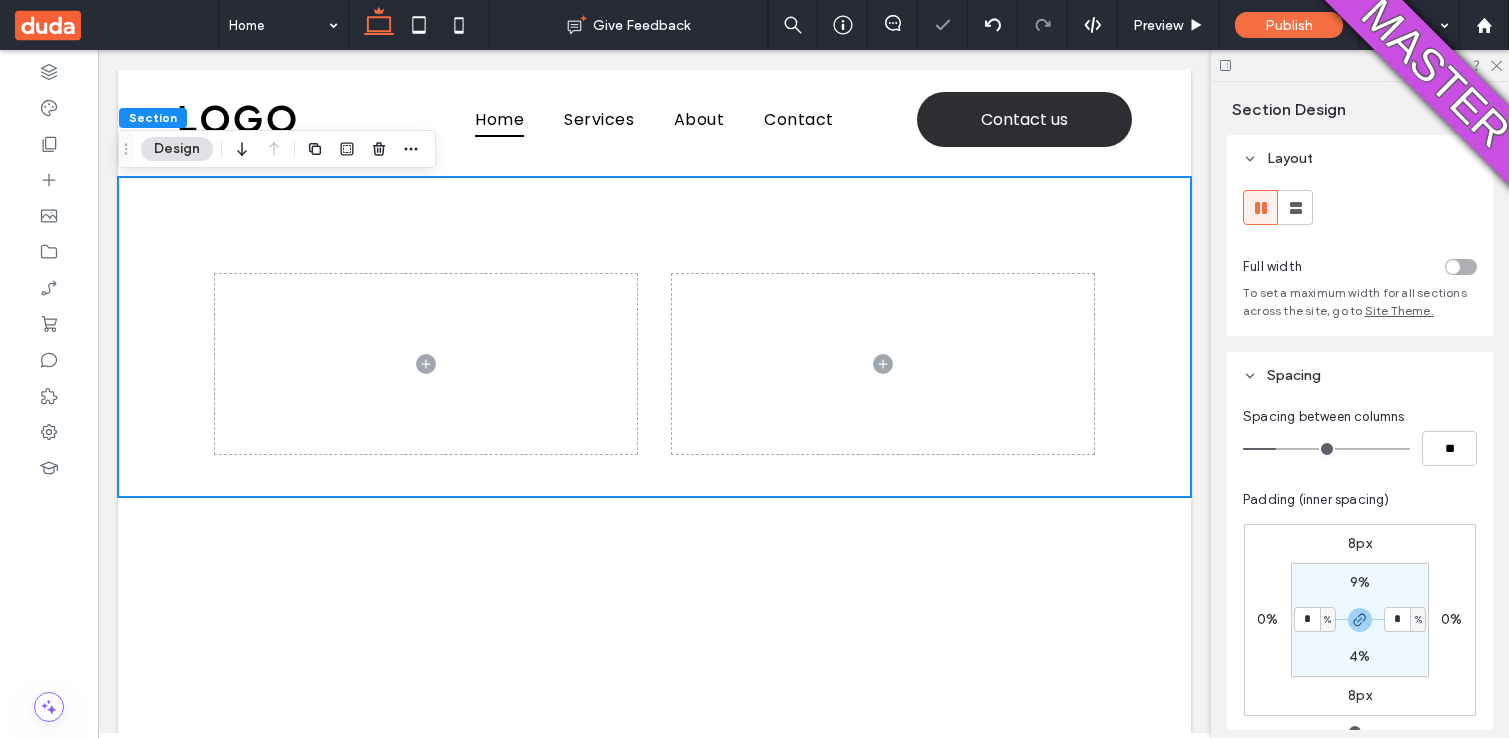 click on "0%" at bounding box center (1267, 619) 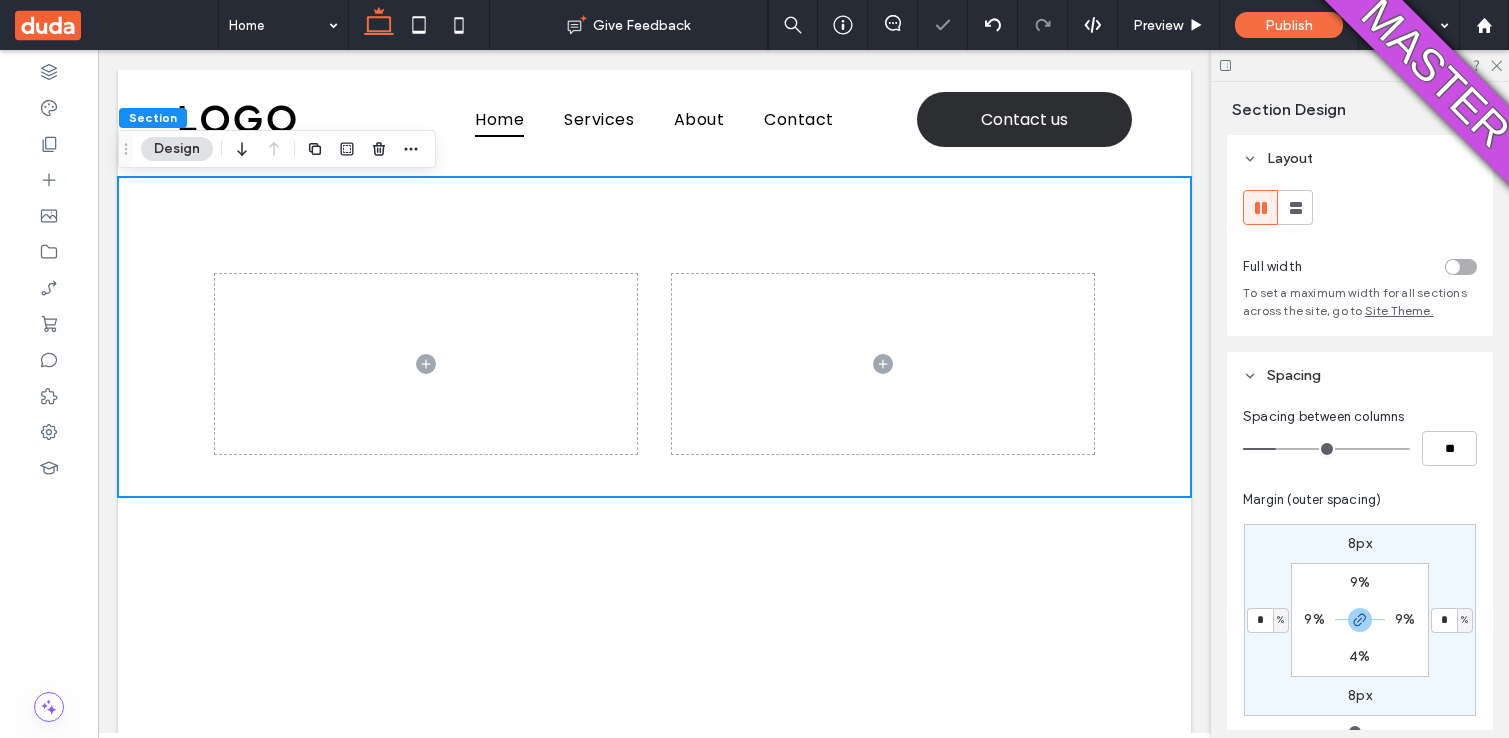 click at bounding box center (1359, 620) 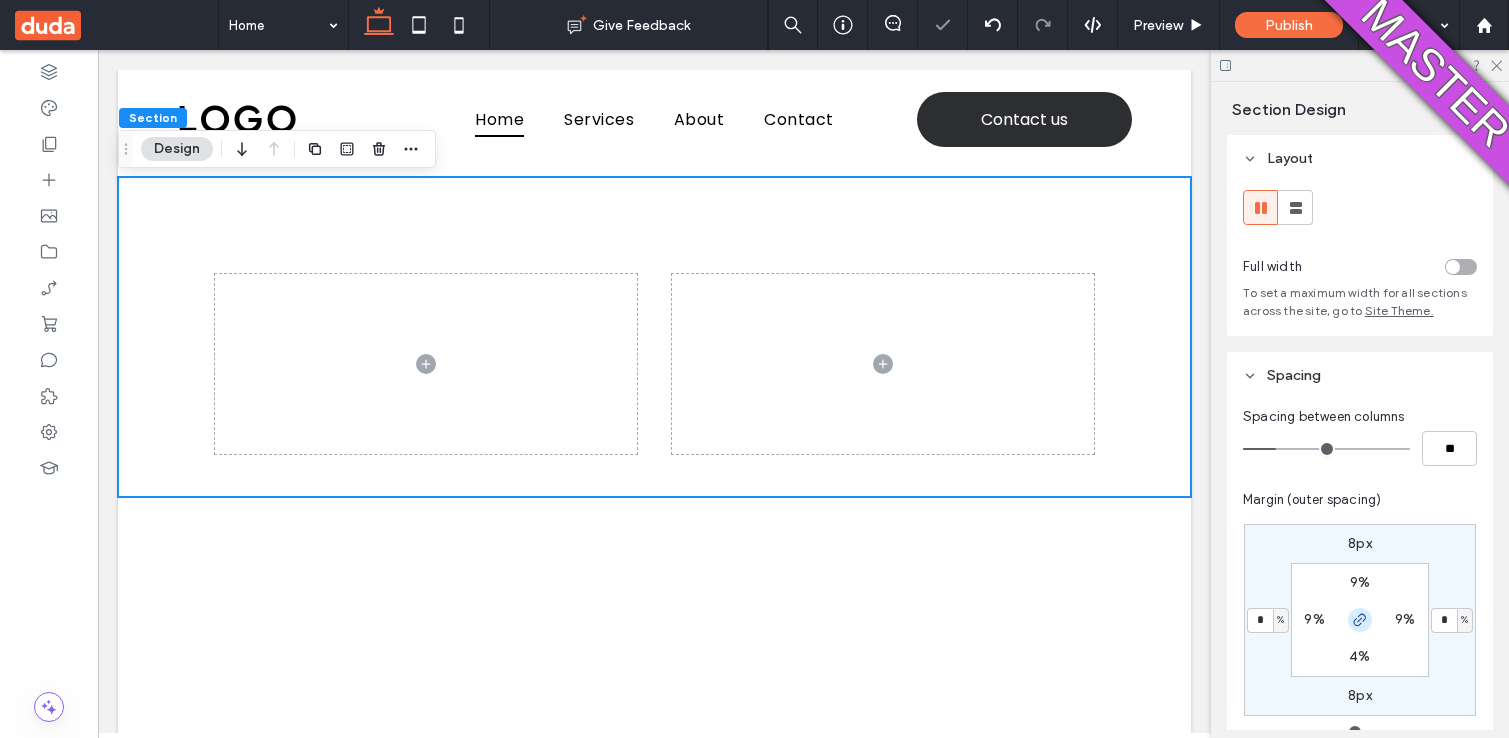 click 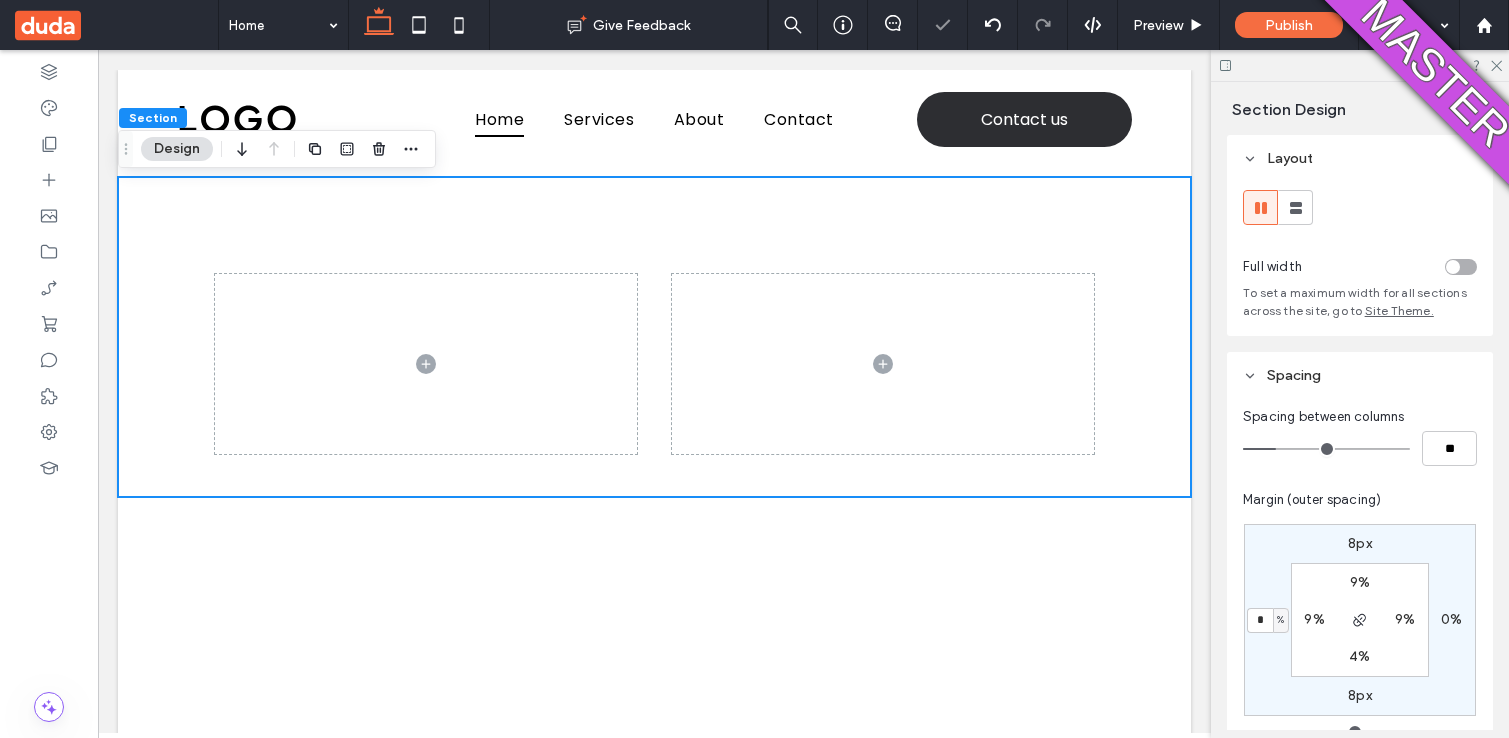 click on "9%" at bounding box center (1314, 619) 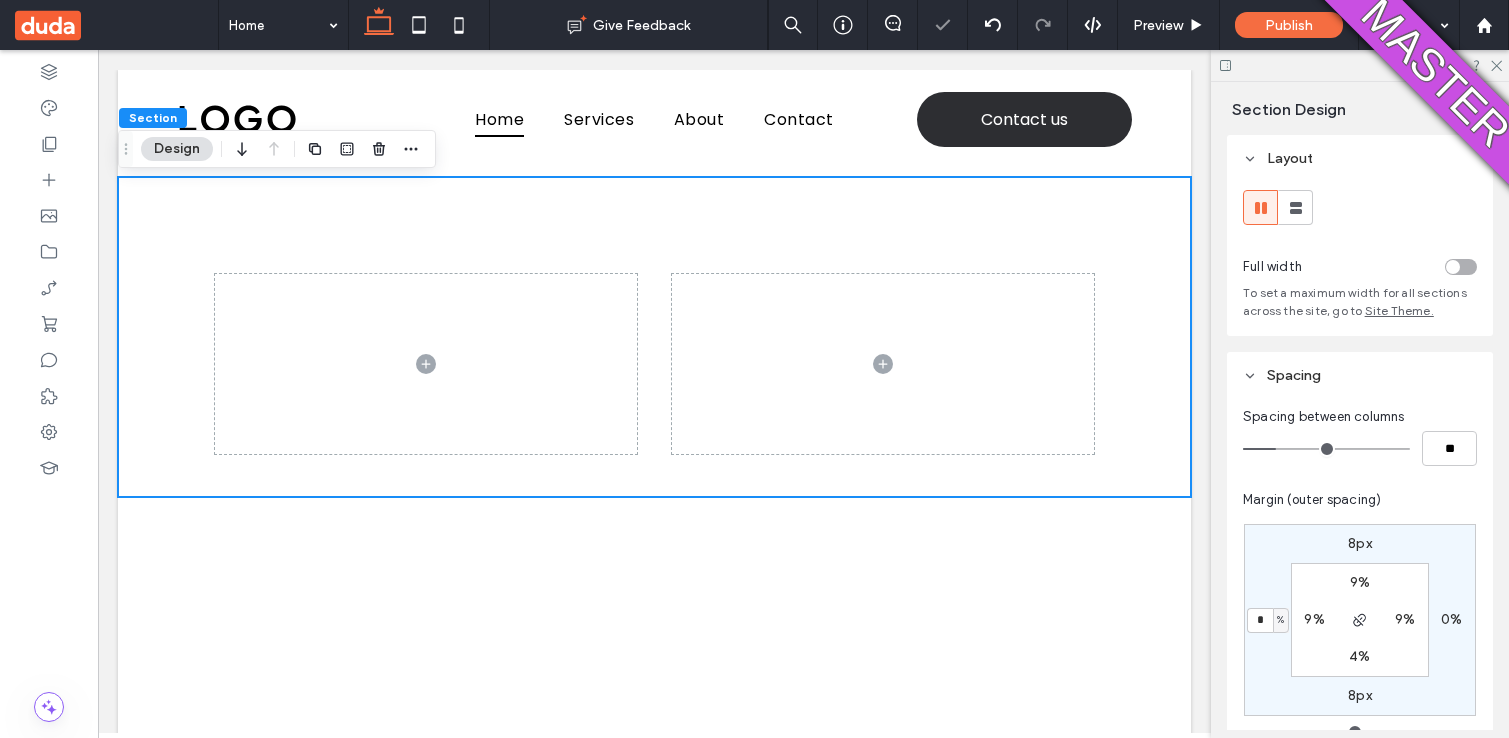 type on "*" 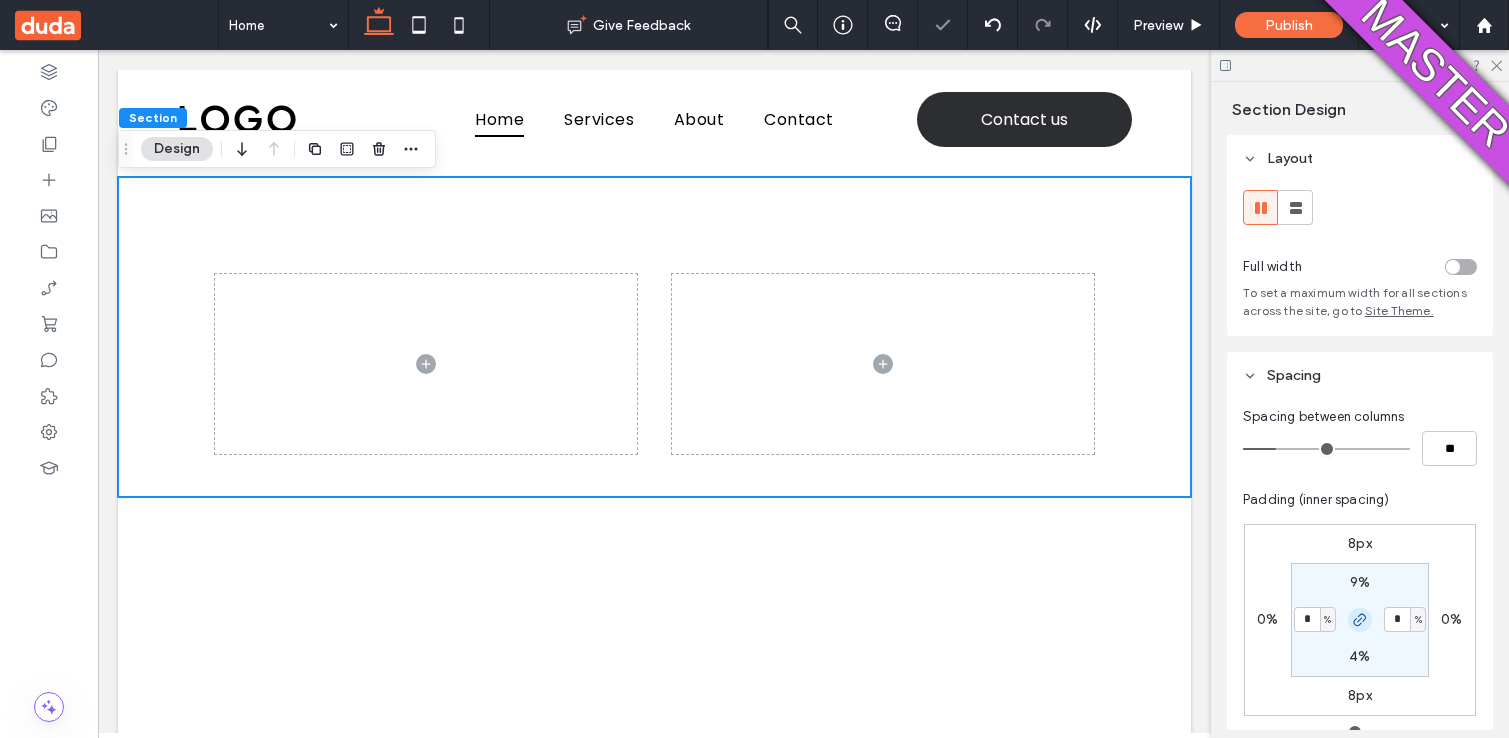 click 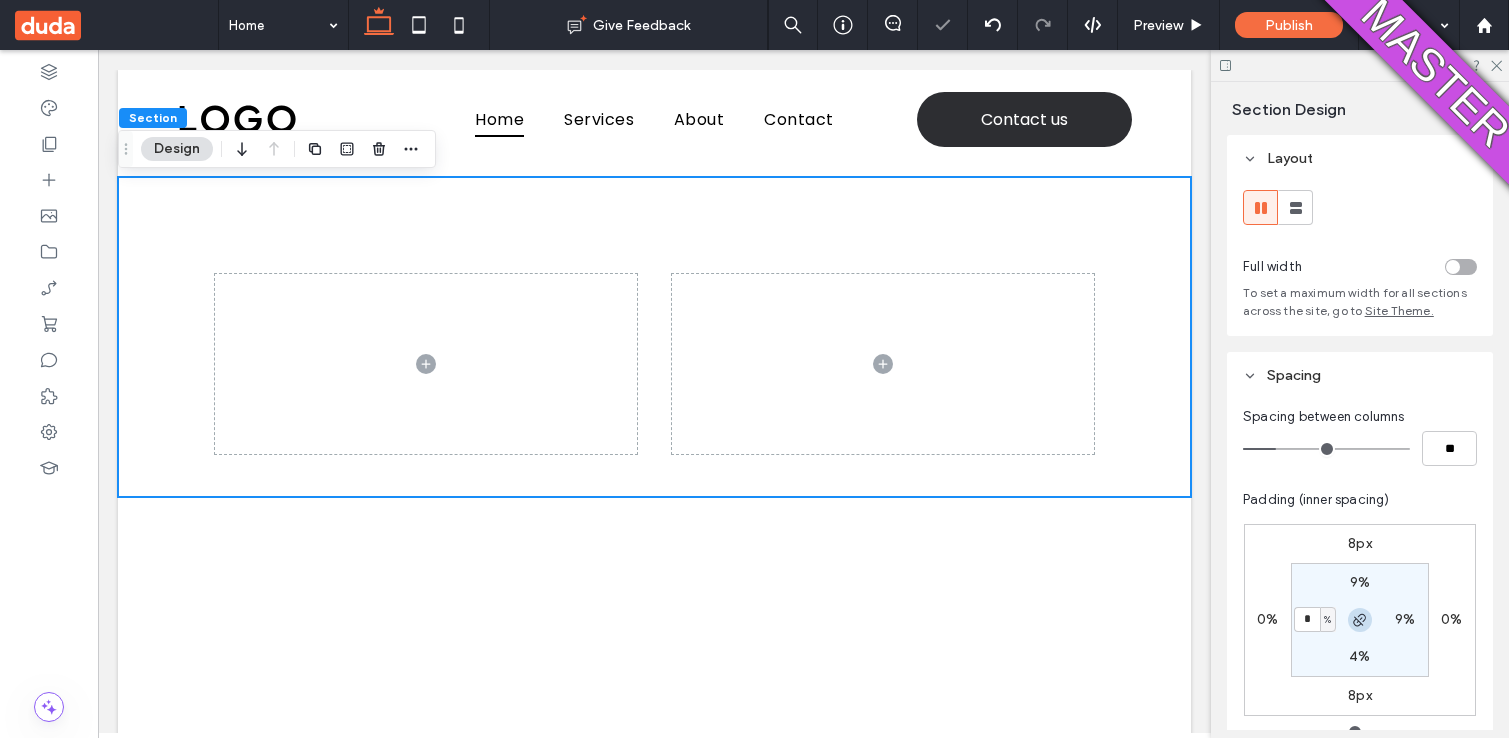 type 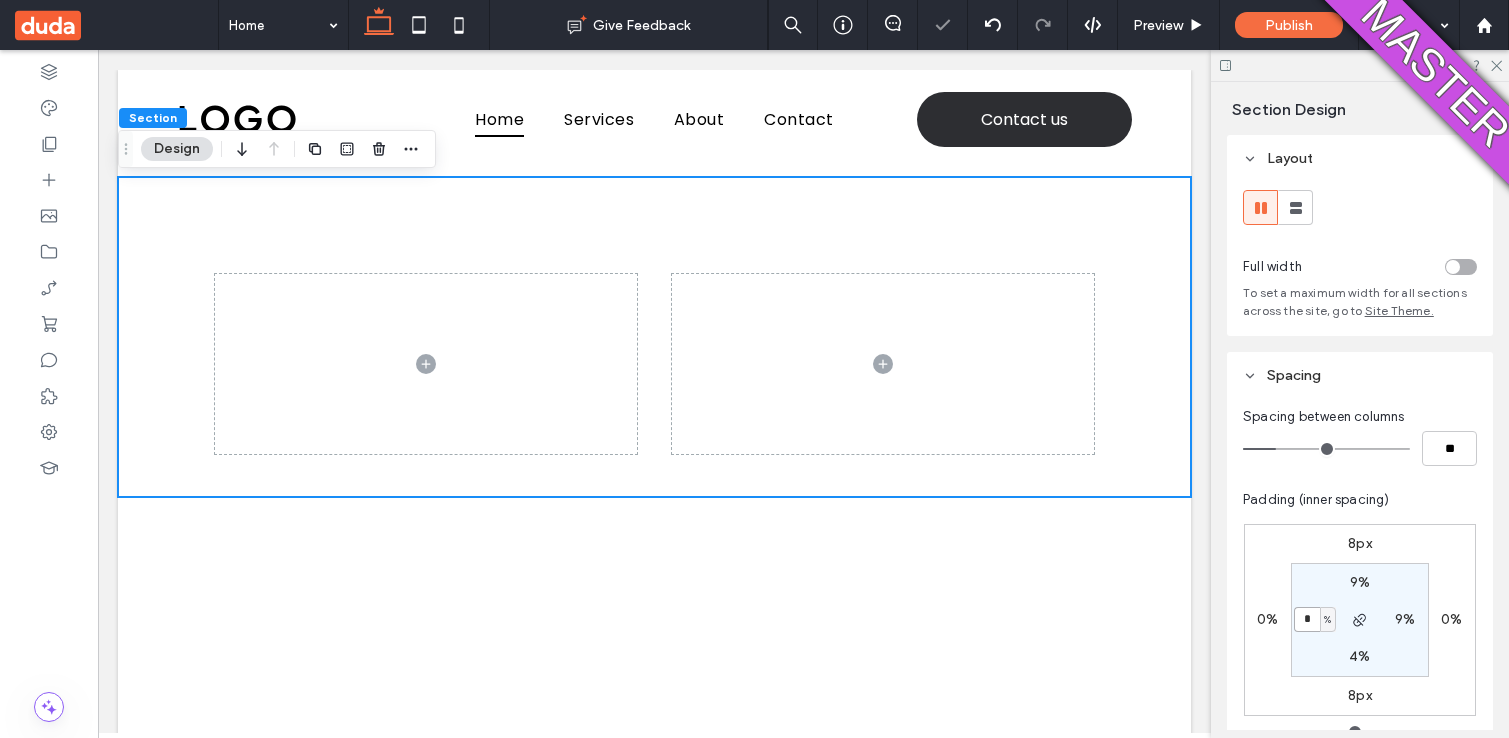 click on "*" at bounding box center [1307, 619] 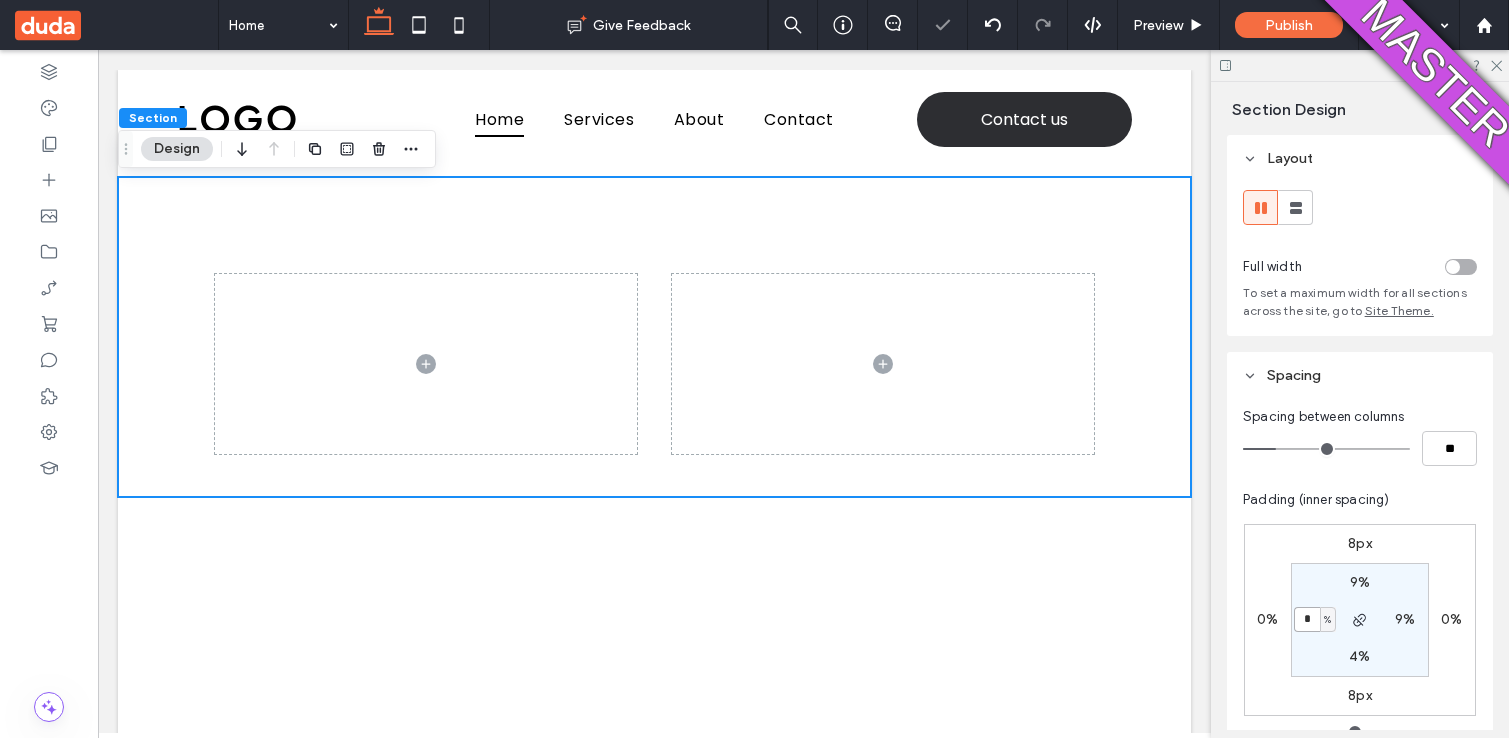 click on "*" at bounding box center [1307, 619] 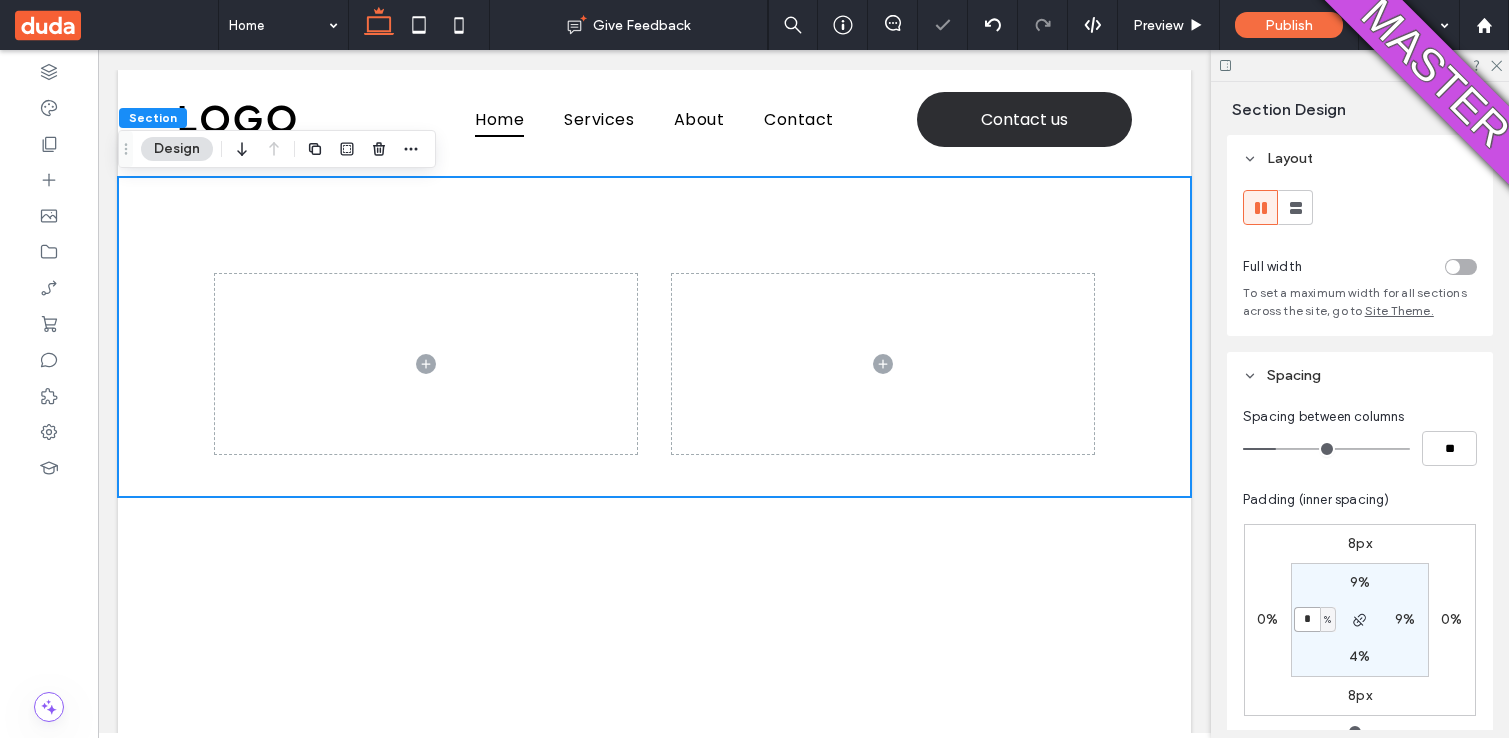 type on "*" 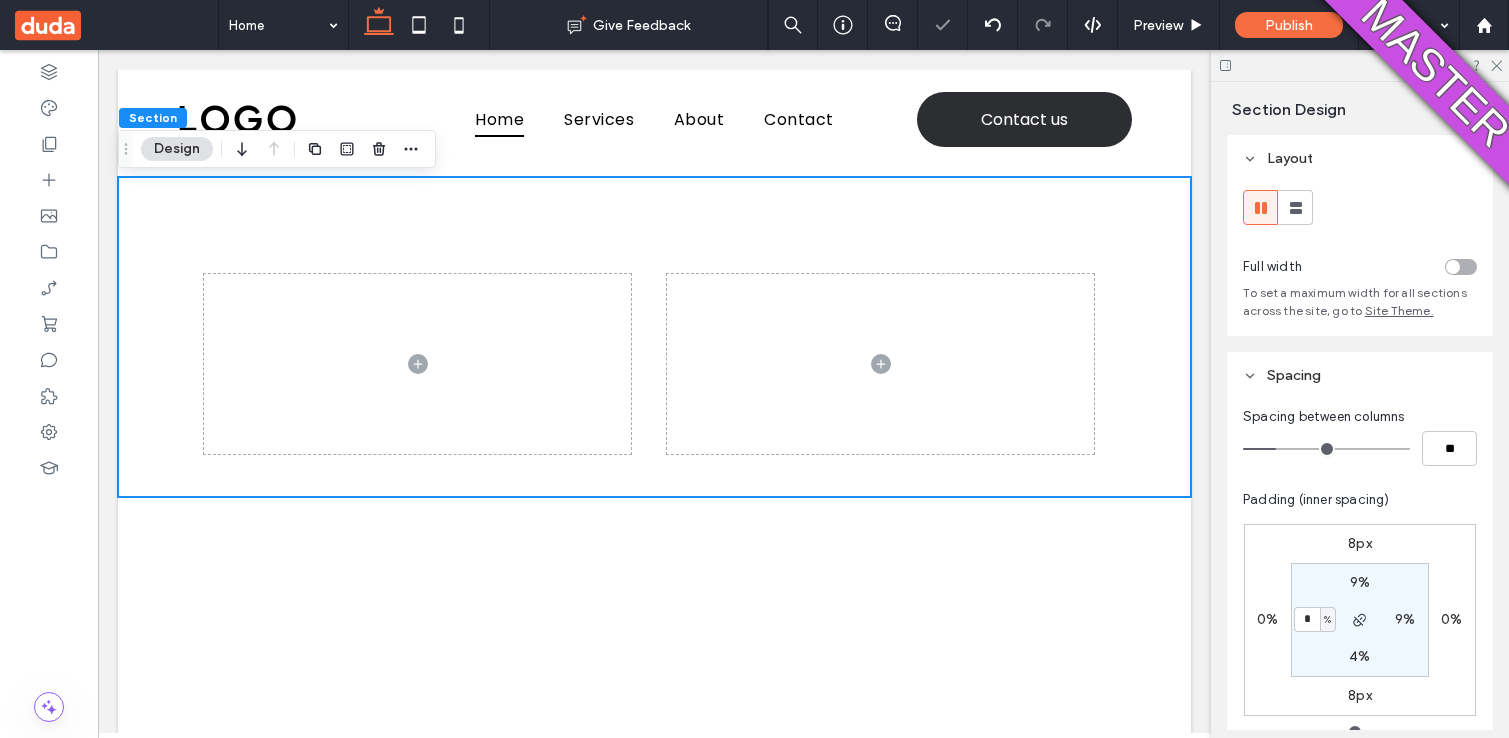 click on "9%" at bounding box center [1360, 582] 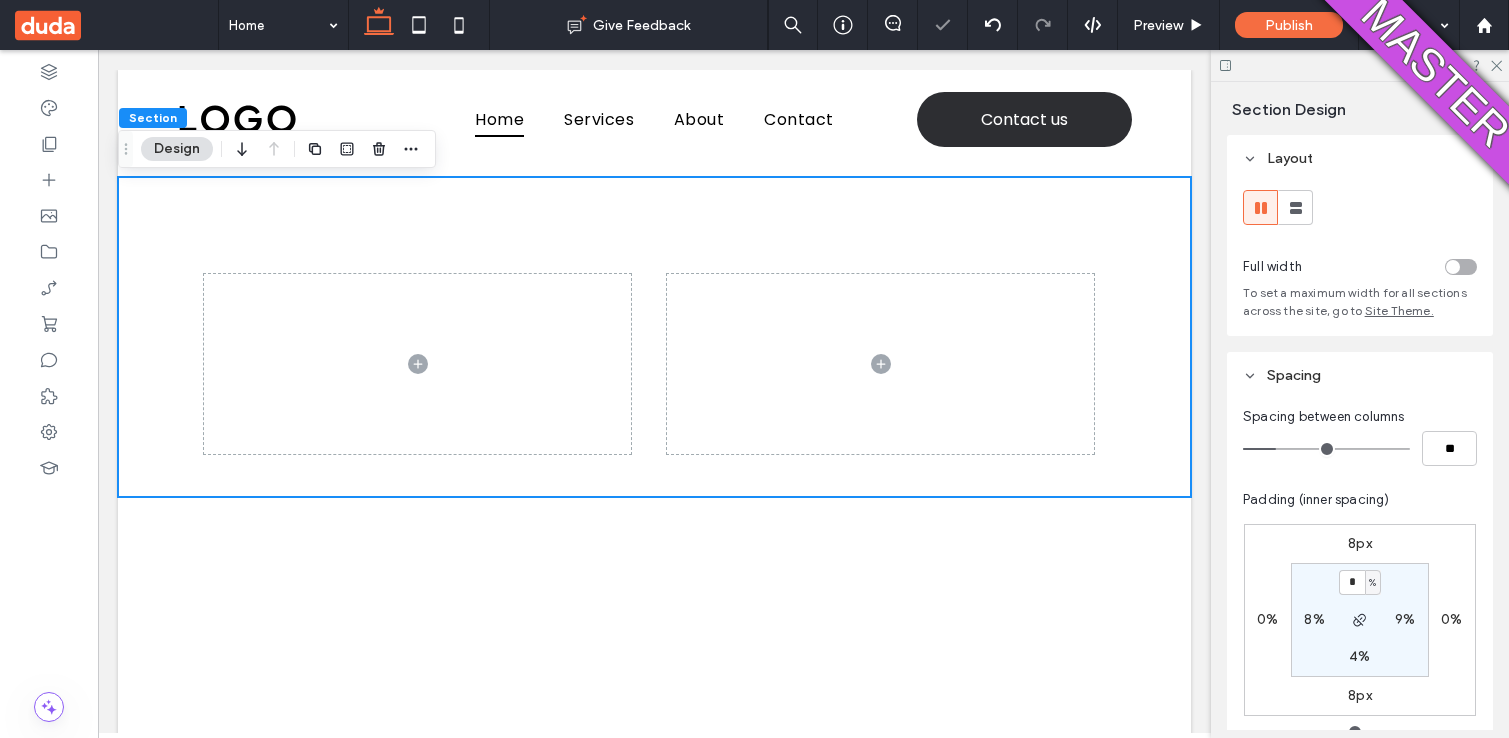 click on "8px" at bounding box center [1360, 543] 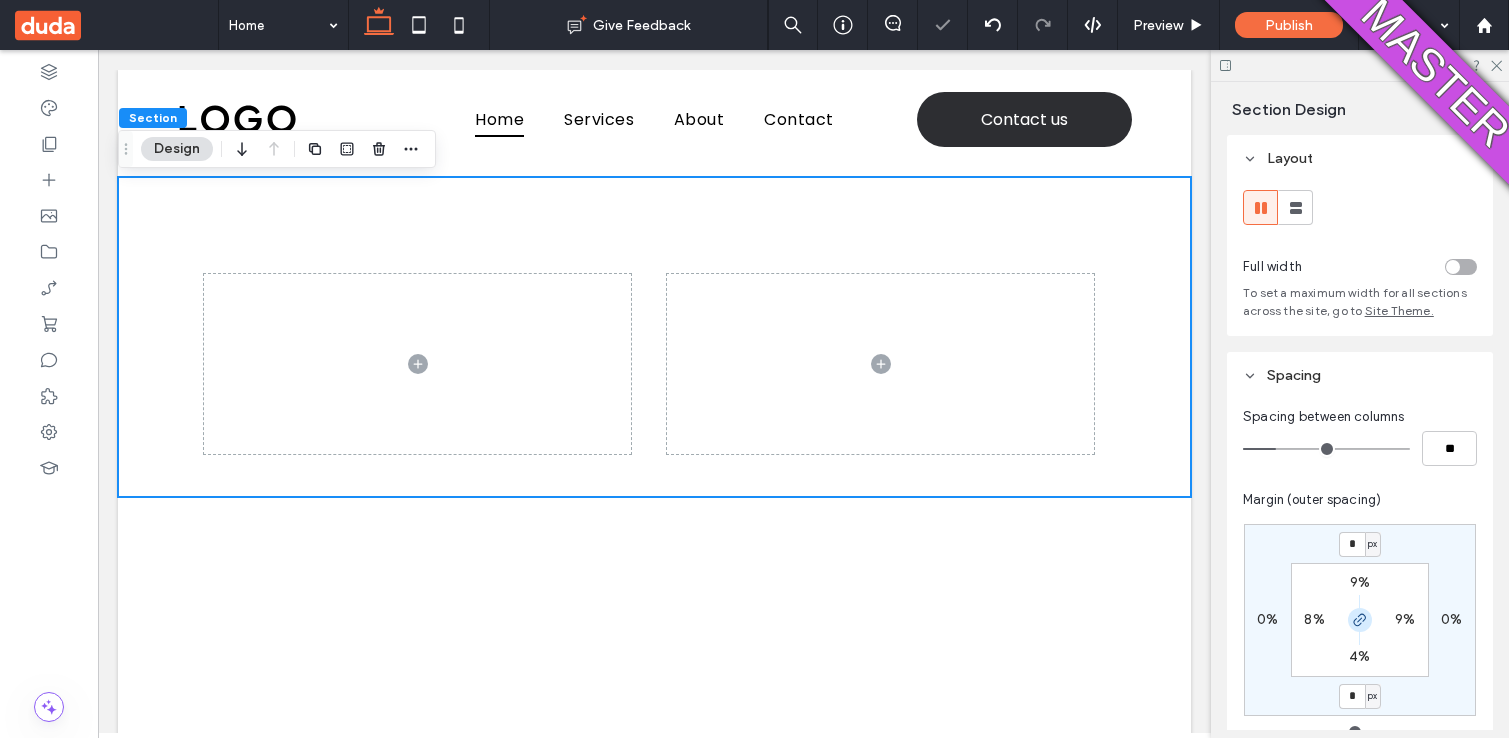 click 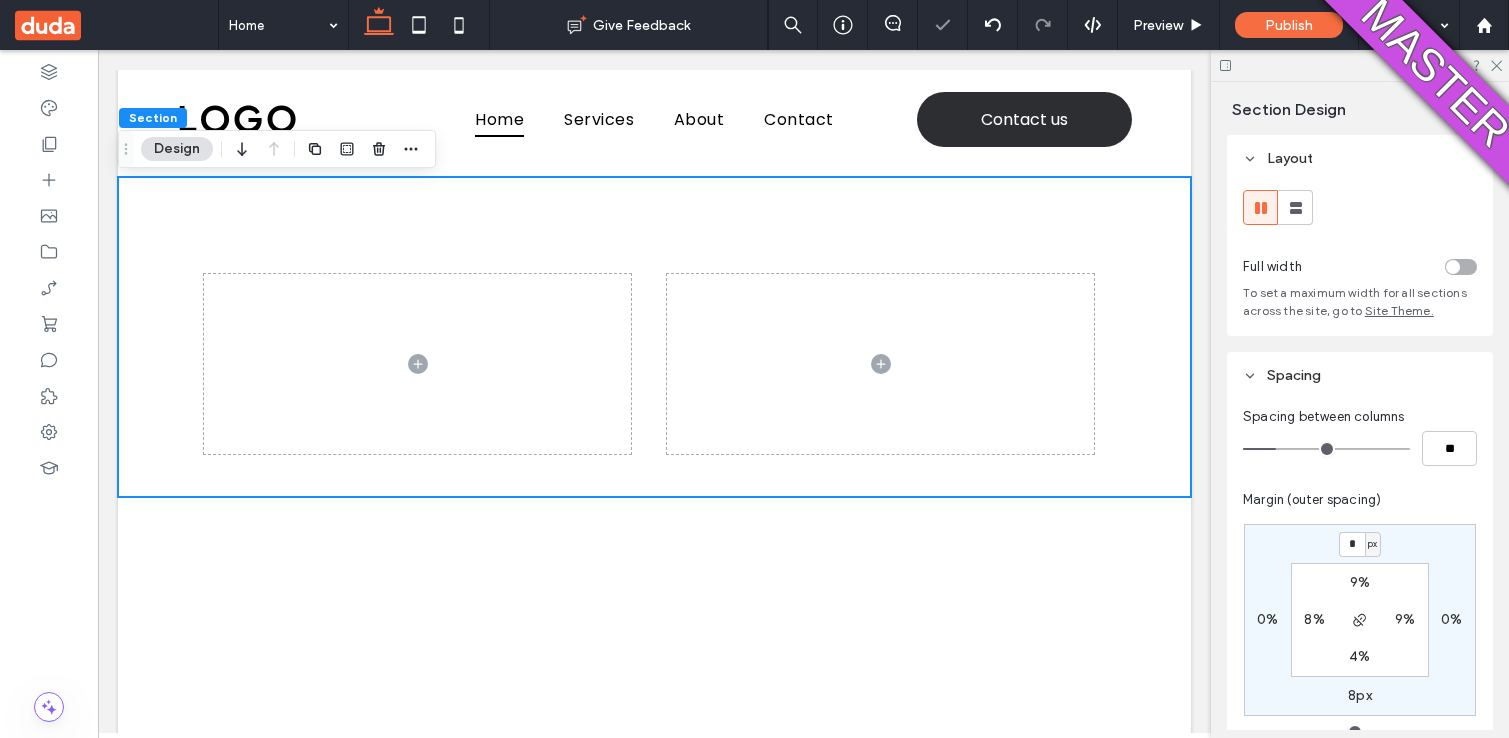 click on "8px" at bounding box center (1360, 695) 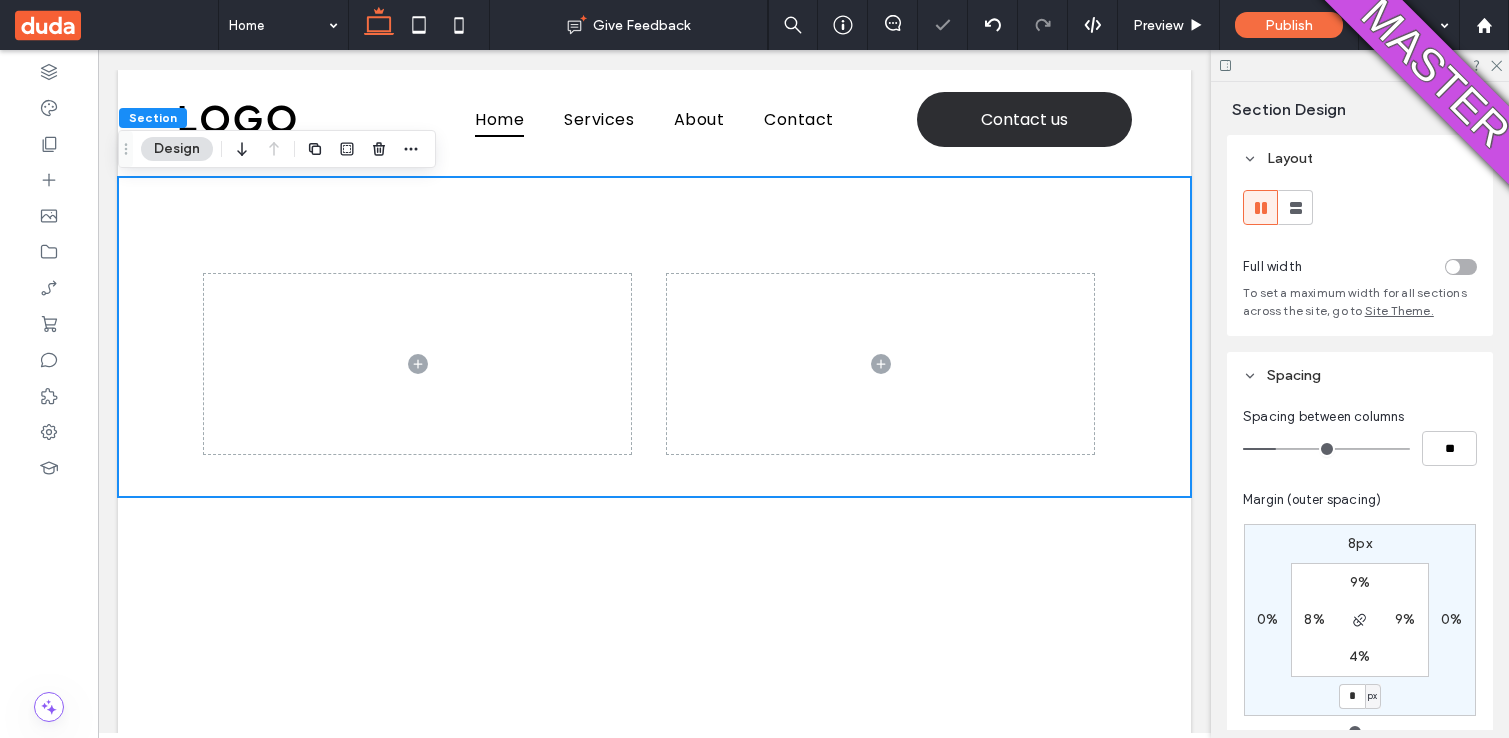 click on "0%" at bounding box center [1451, 619] 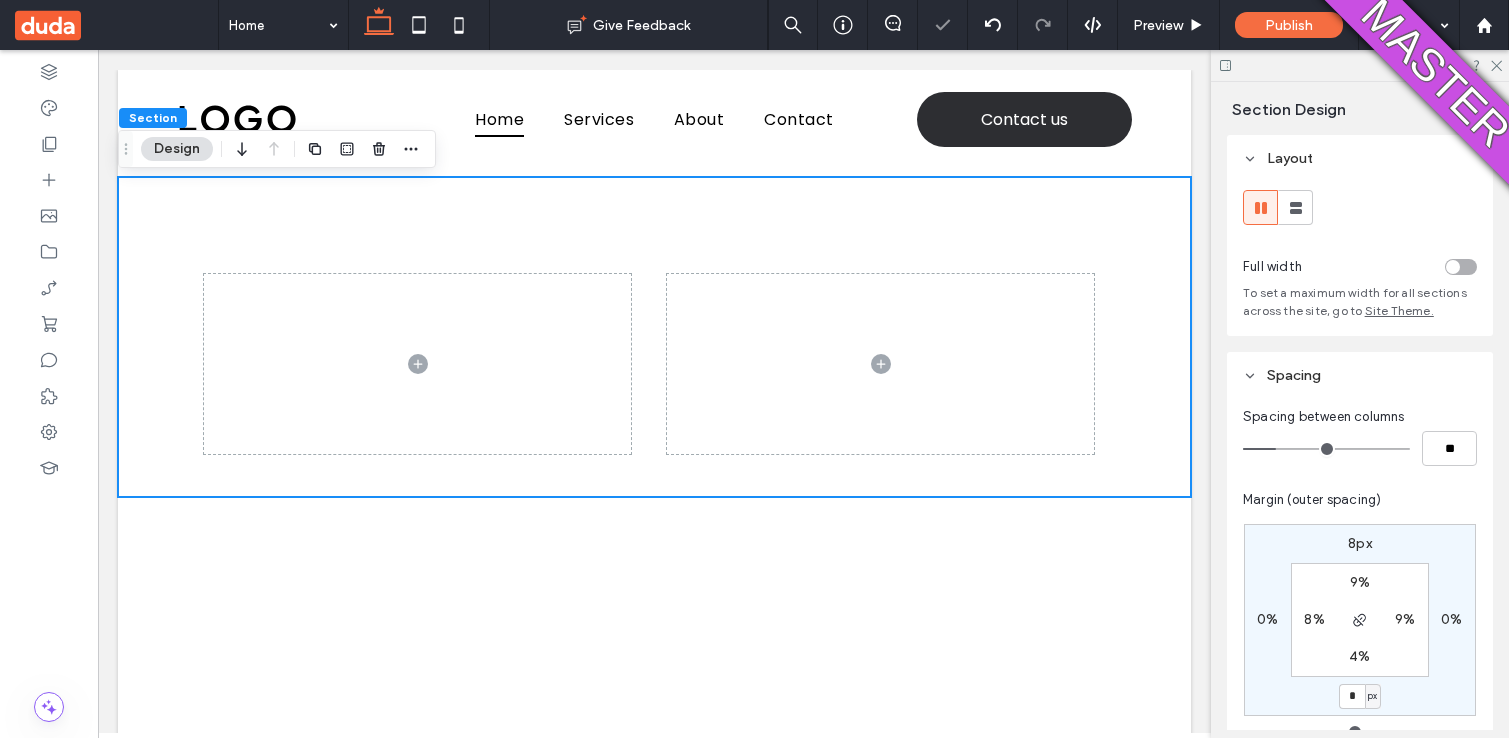 type on "*" 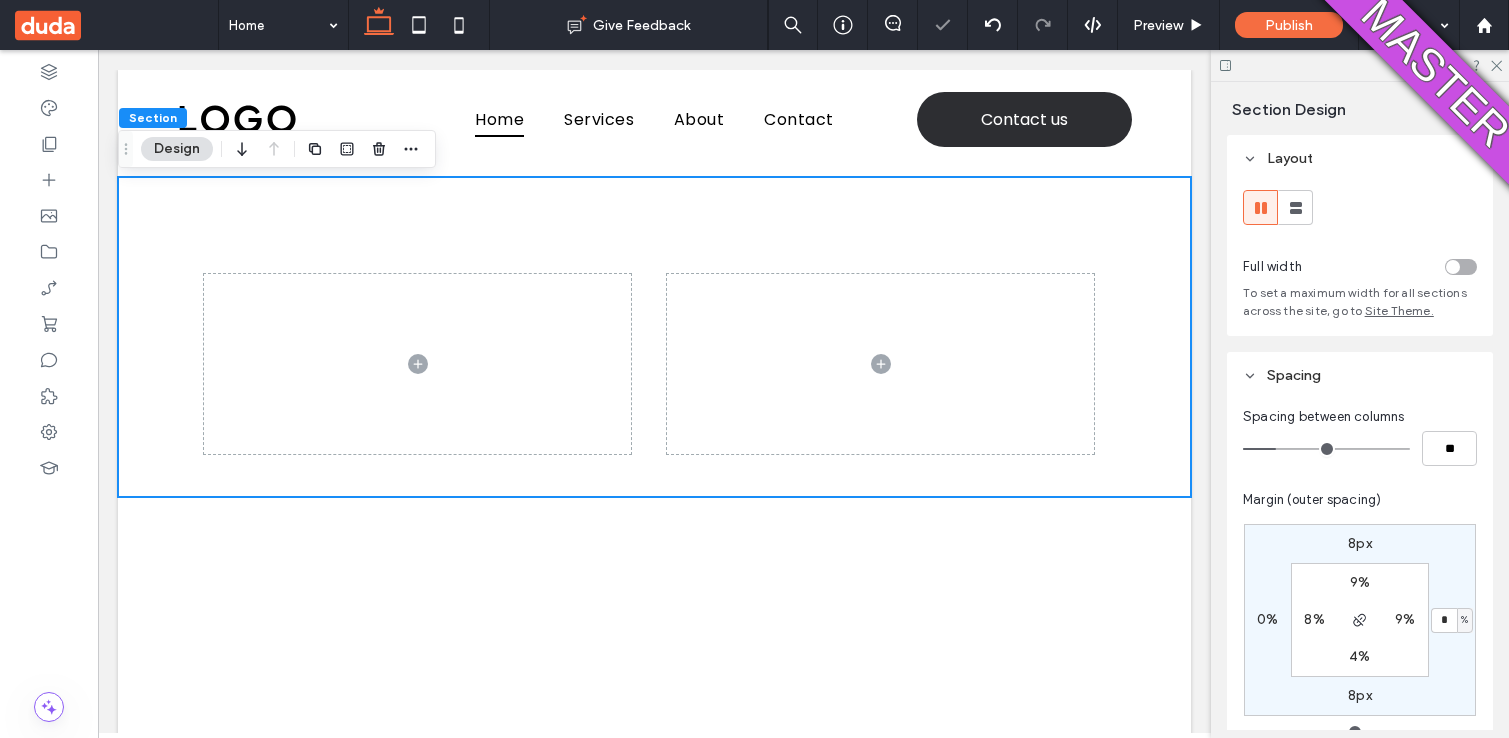 type on "*" 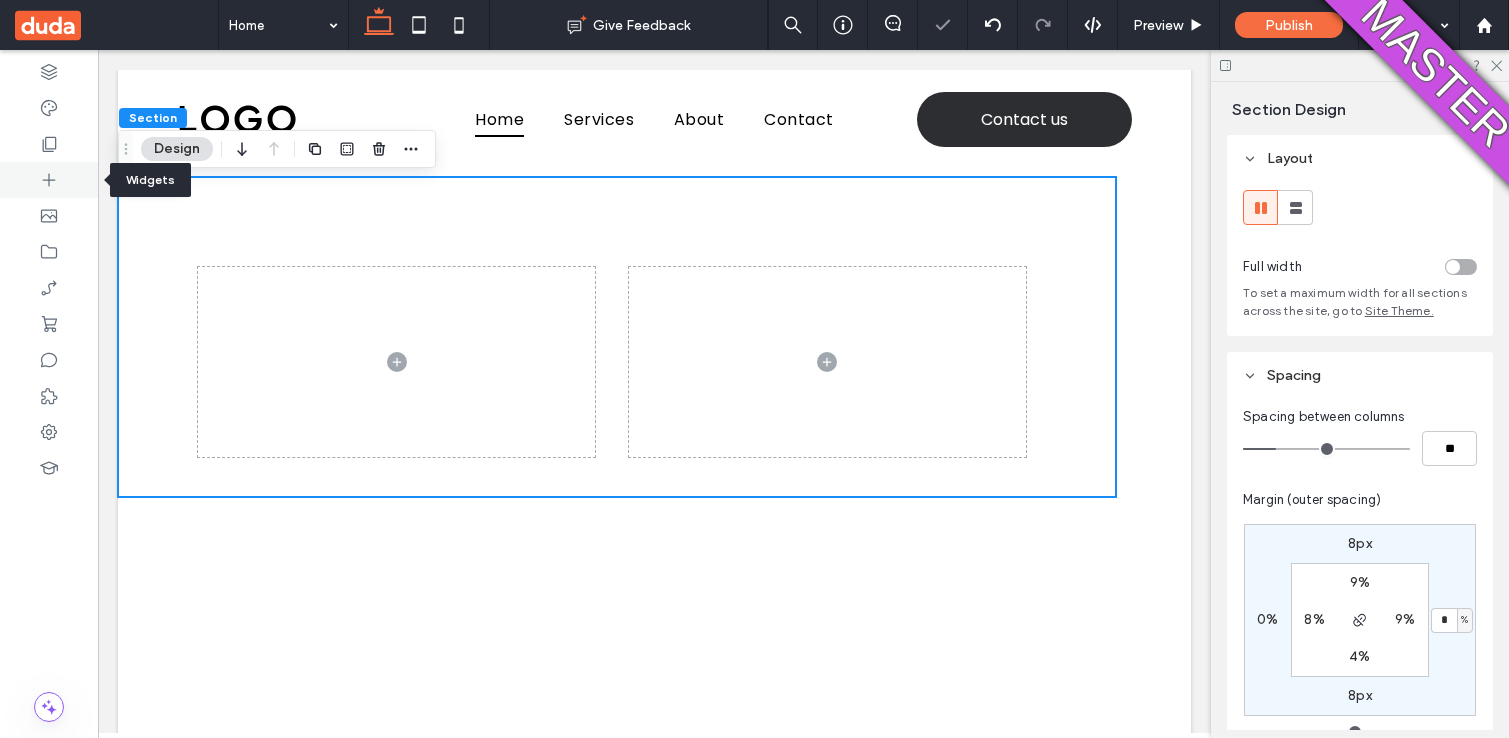 click at bounding box center (49, 180) 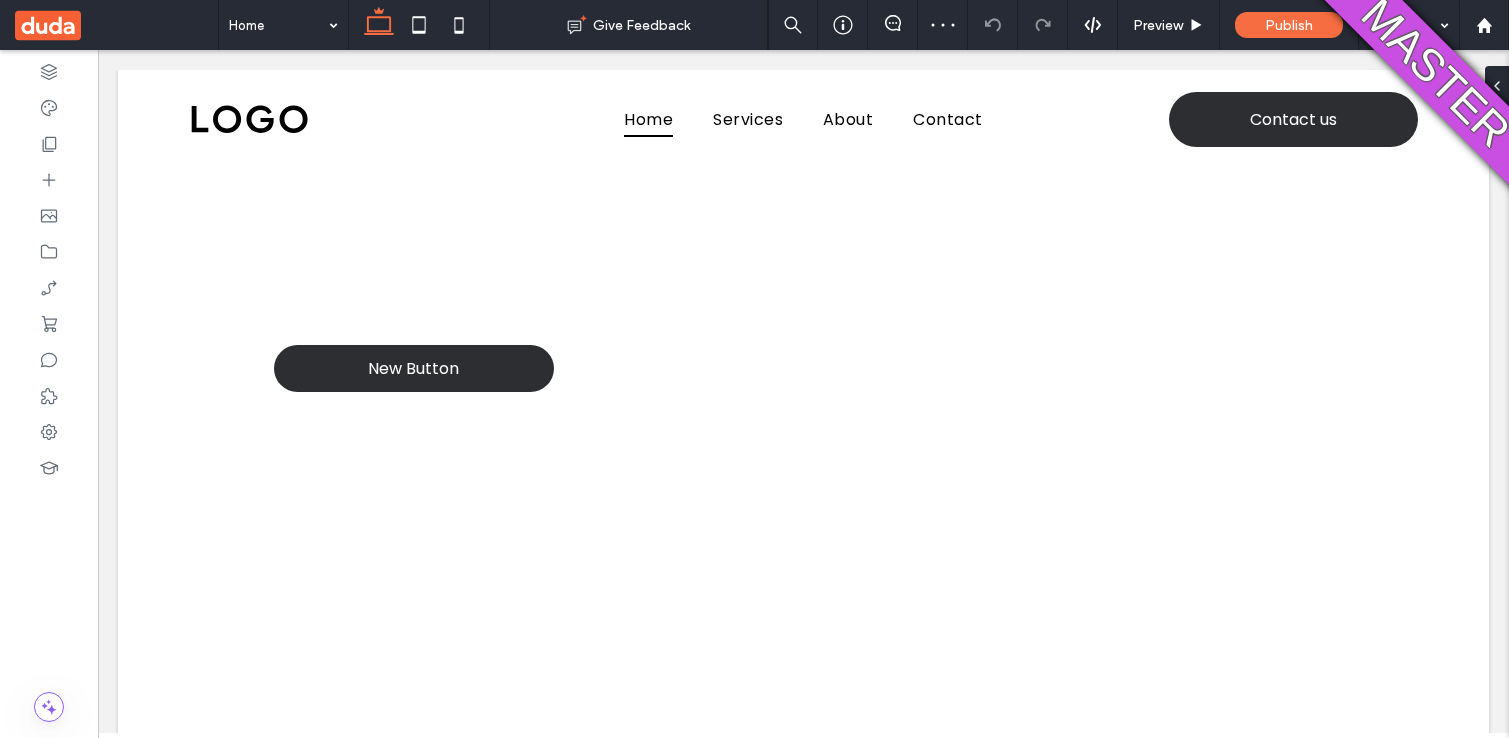 scroll, scrollTop: 0, scrollLeft: 0, axis: both 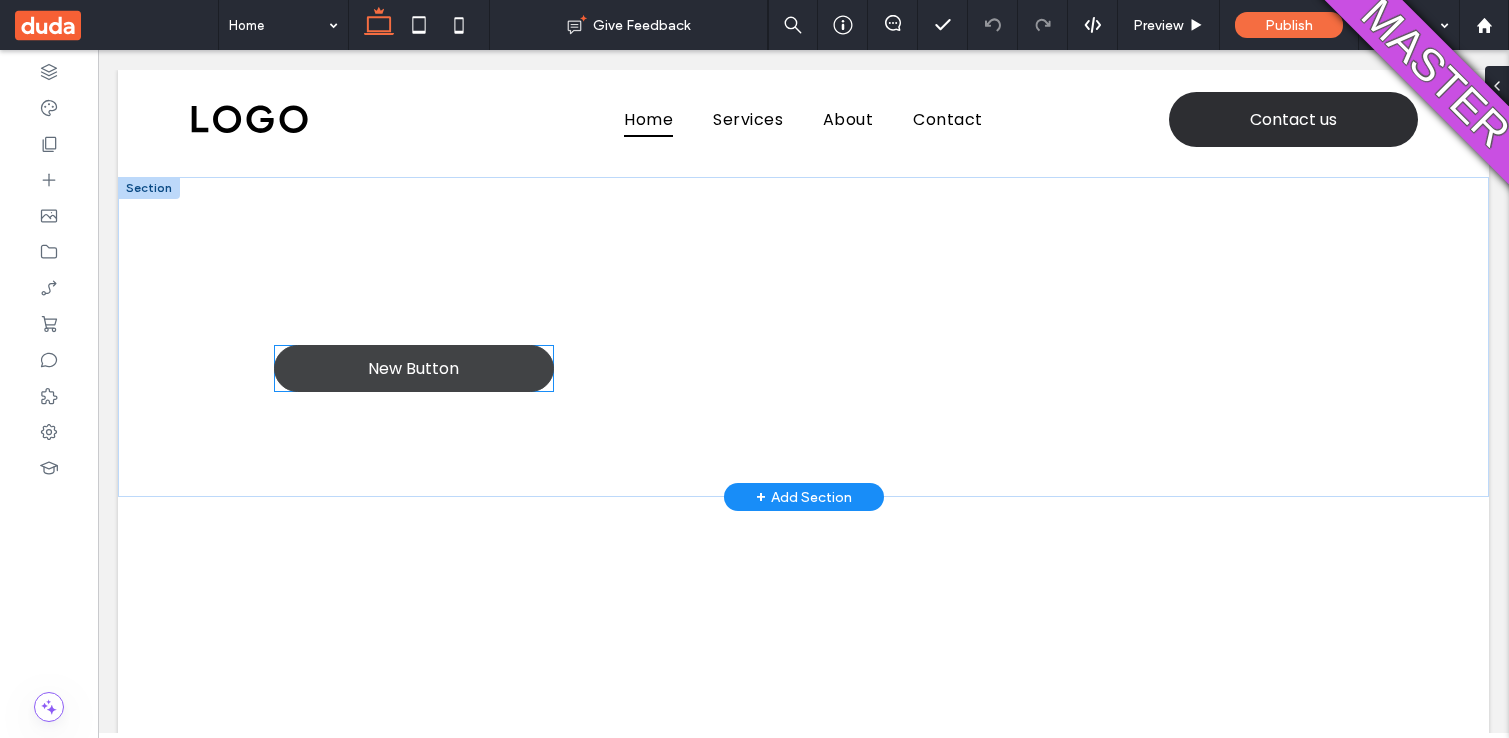 click on "New Button" at bounding box center [414, 368] 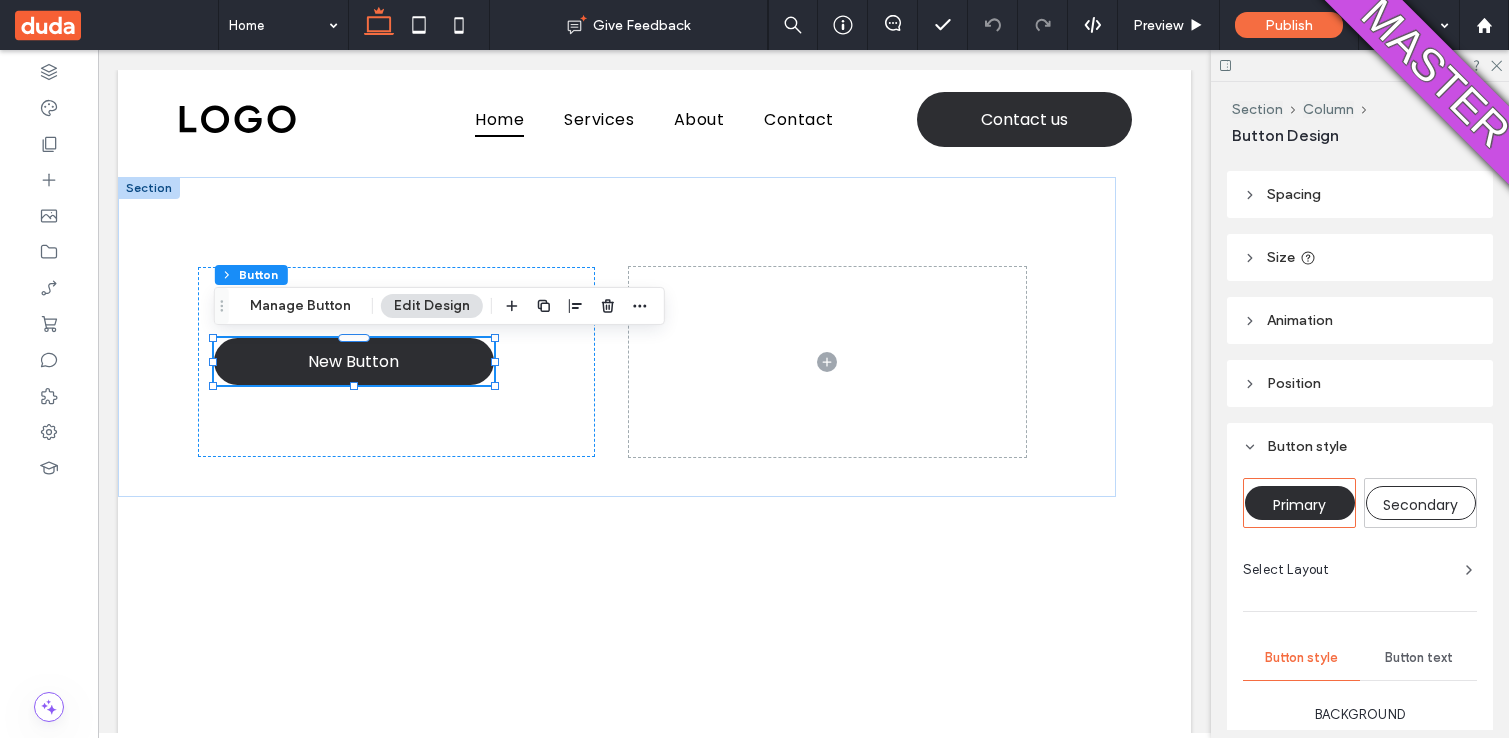 scroll, scrollTop: 0, scrollLeft: 0, axis: both 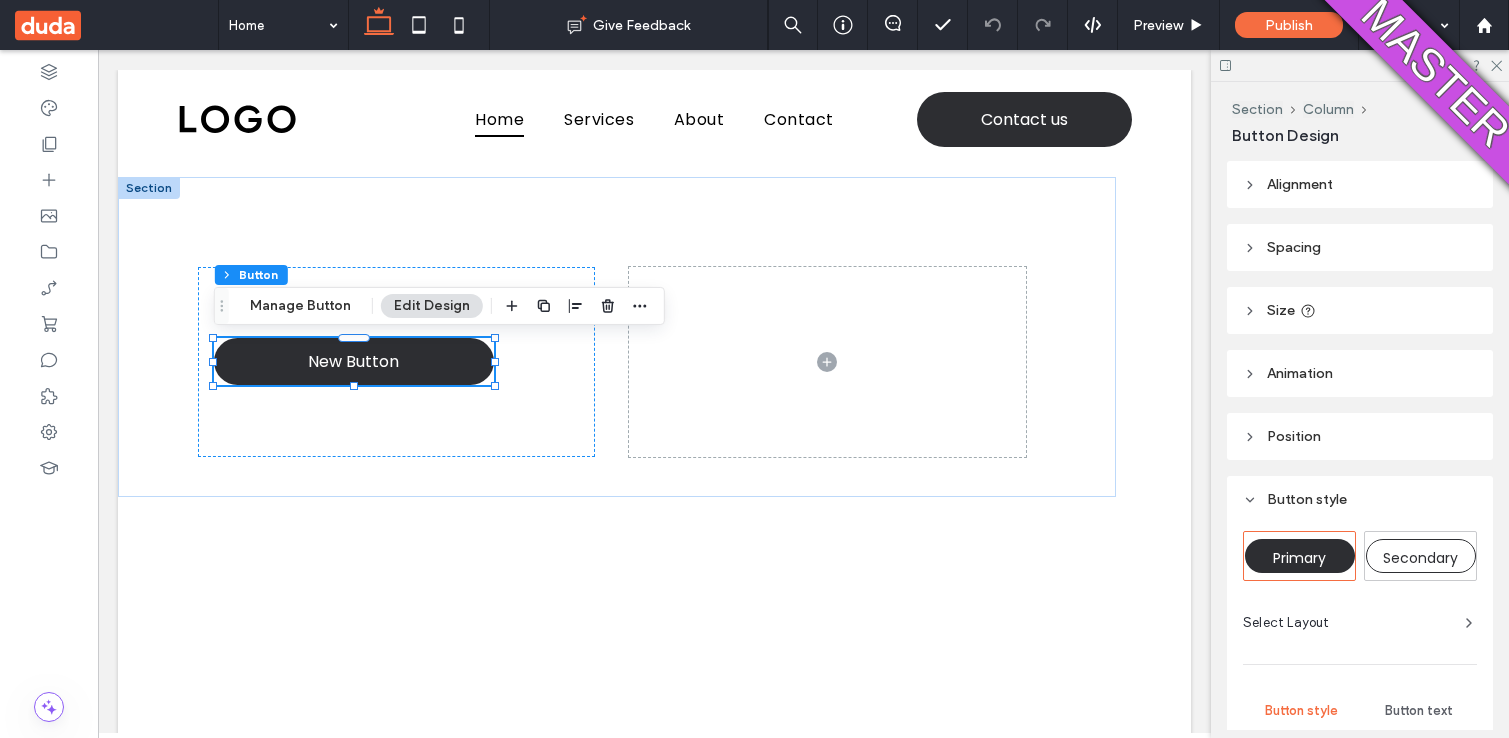 click on "Spacing" at bounding box center [1294, 247] 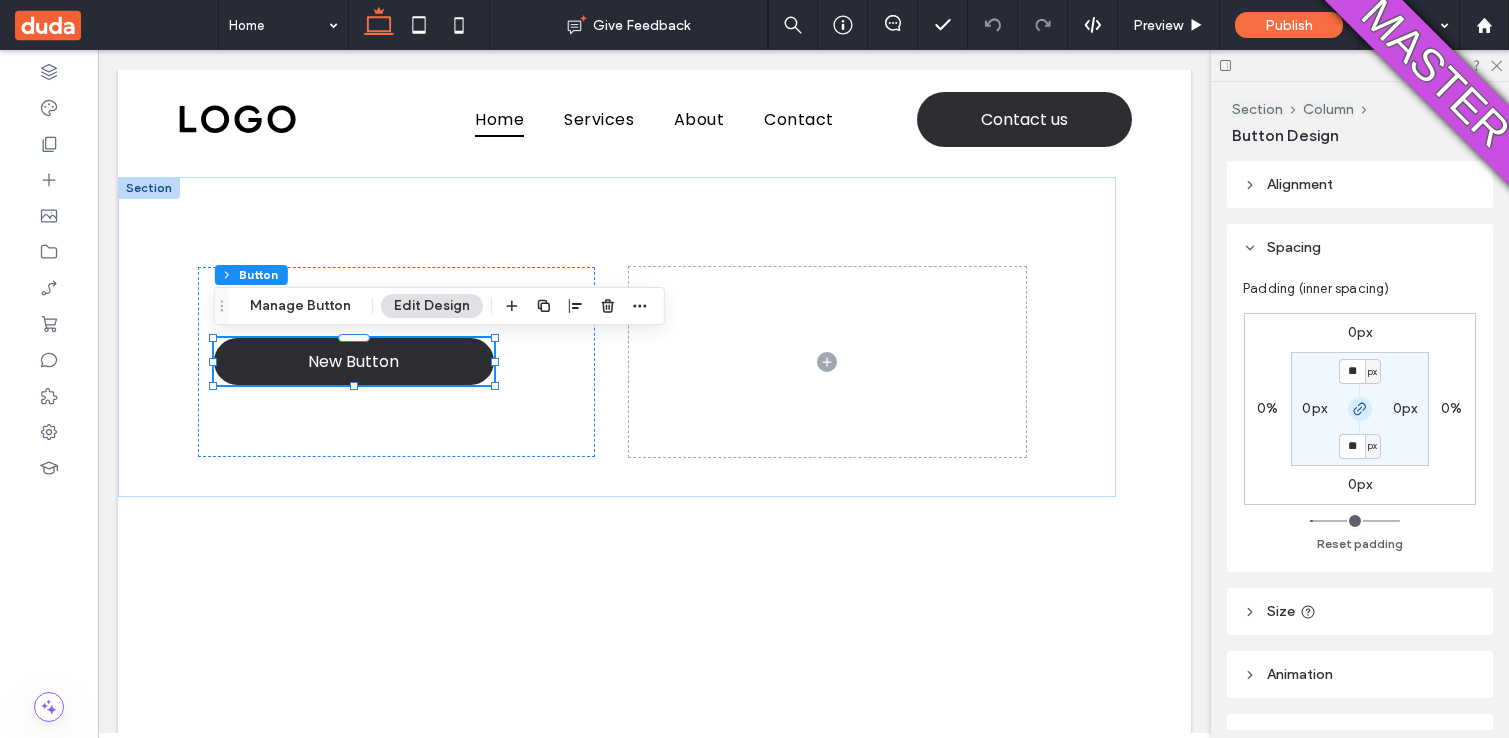 click 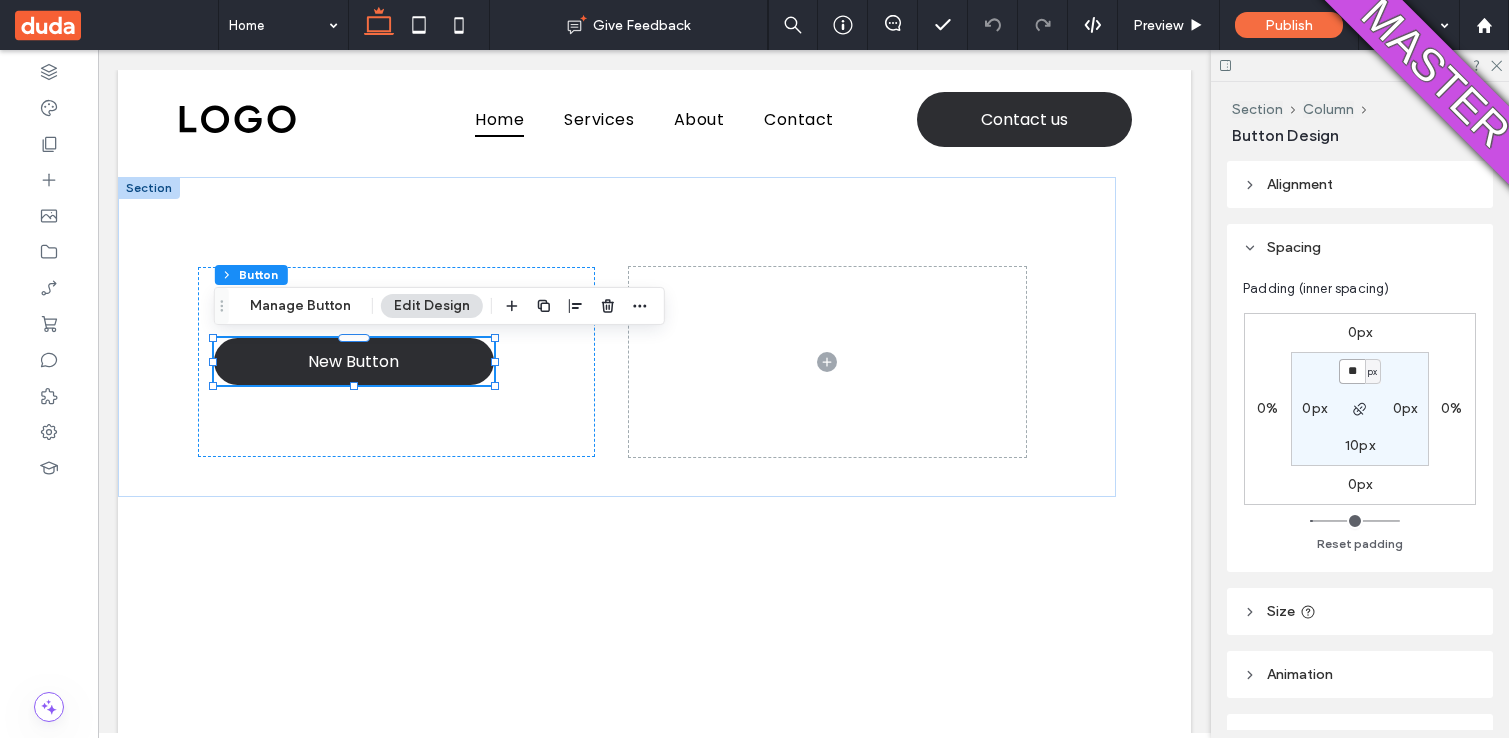 click on "**" at bounding box center [1352, 371] 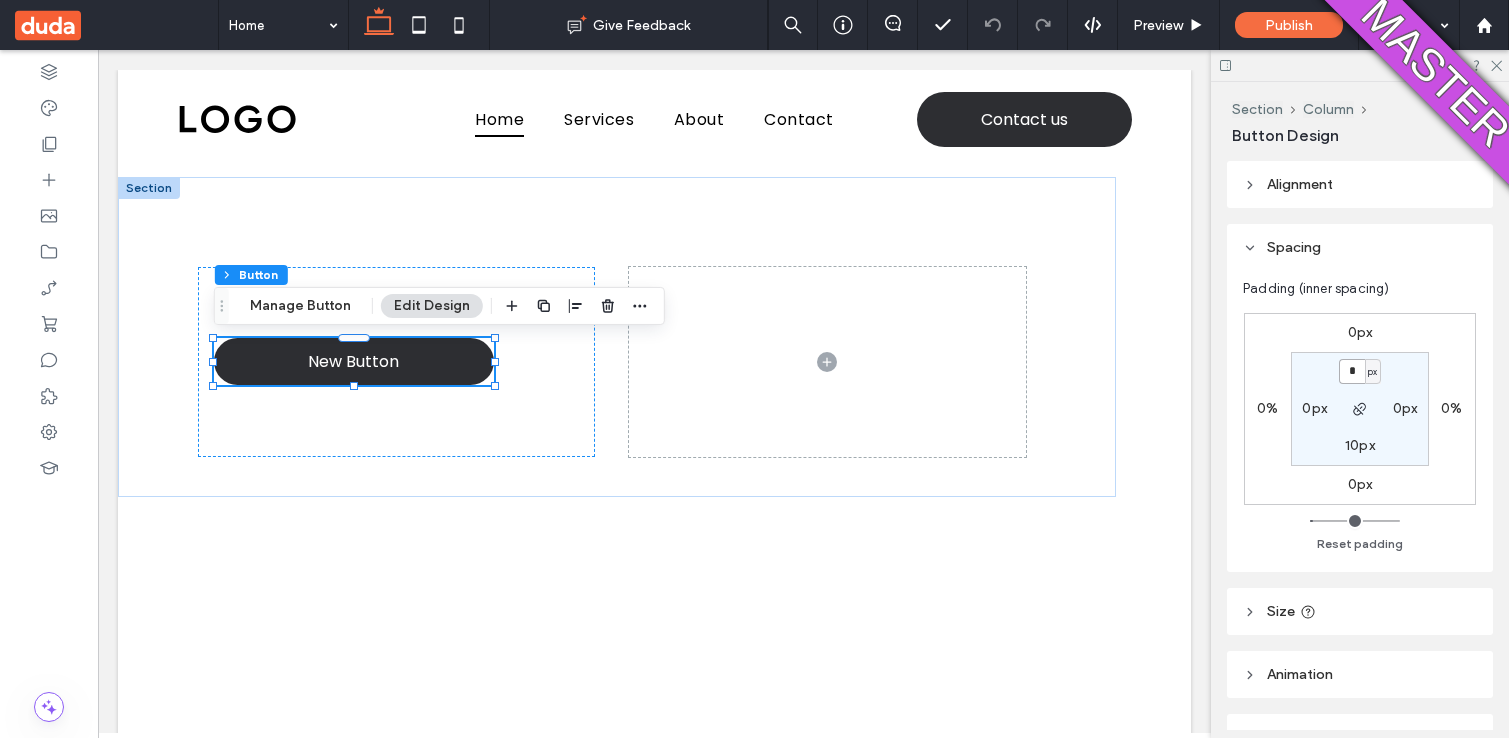 type on "*" 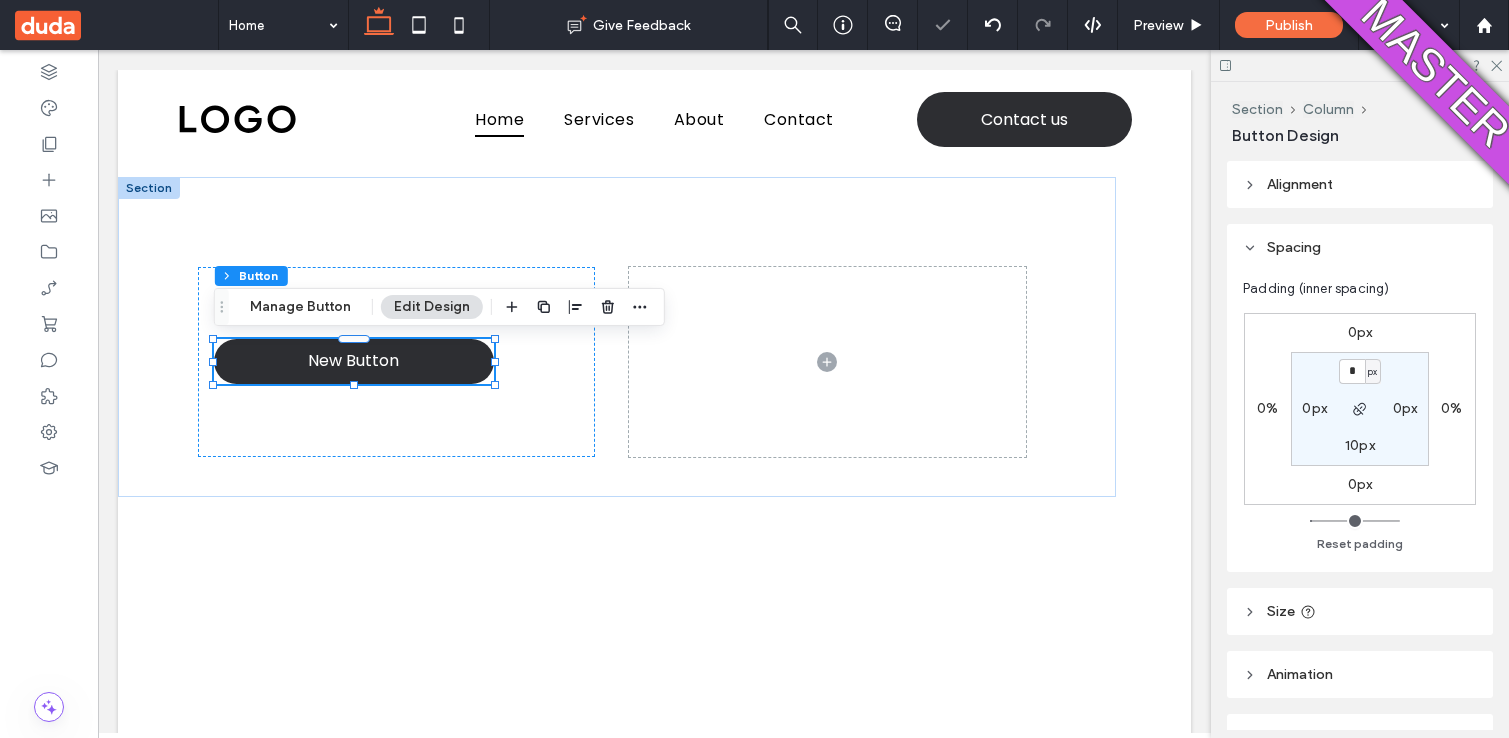 click on "* px" at bounding box center (1359, 371) 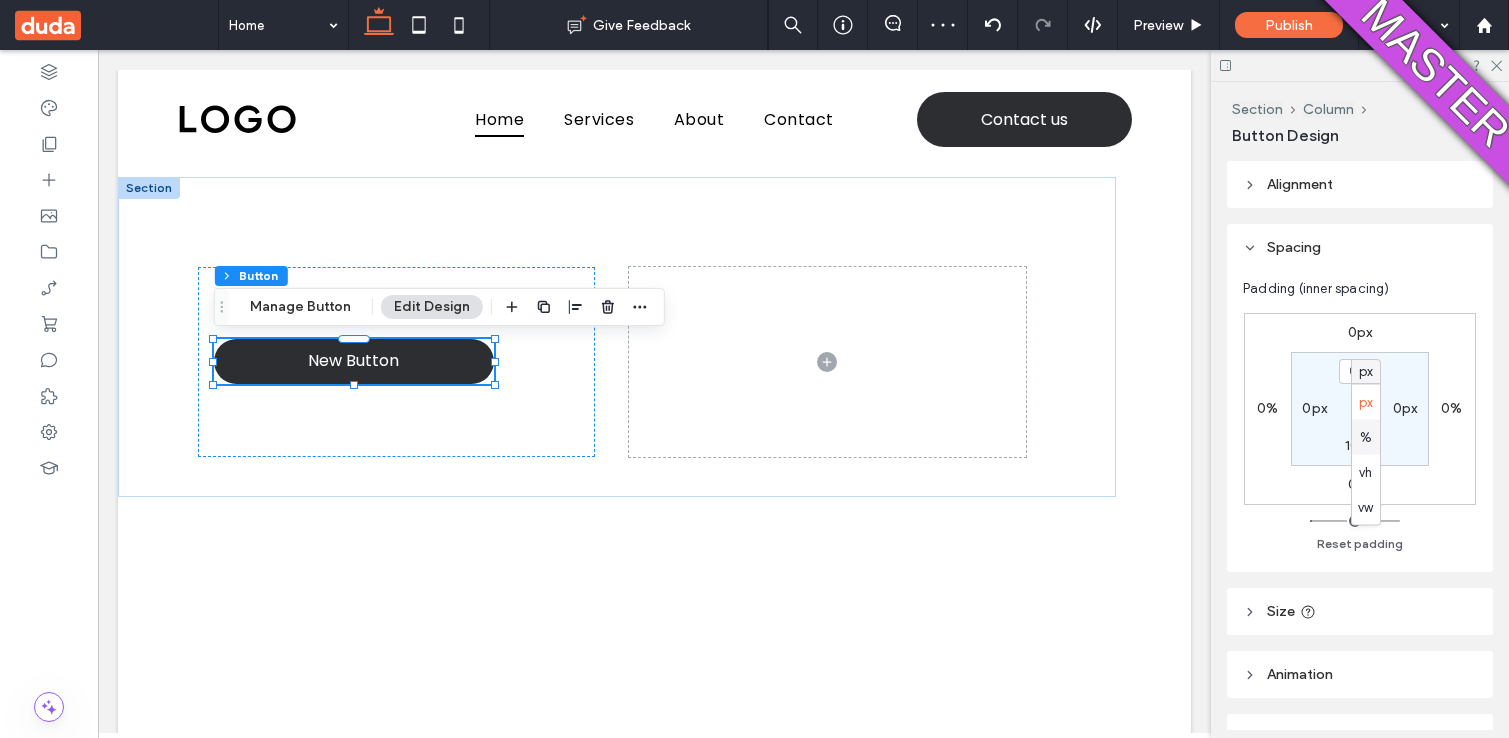 click on "%" at bounding box center (1366, 437) 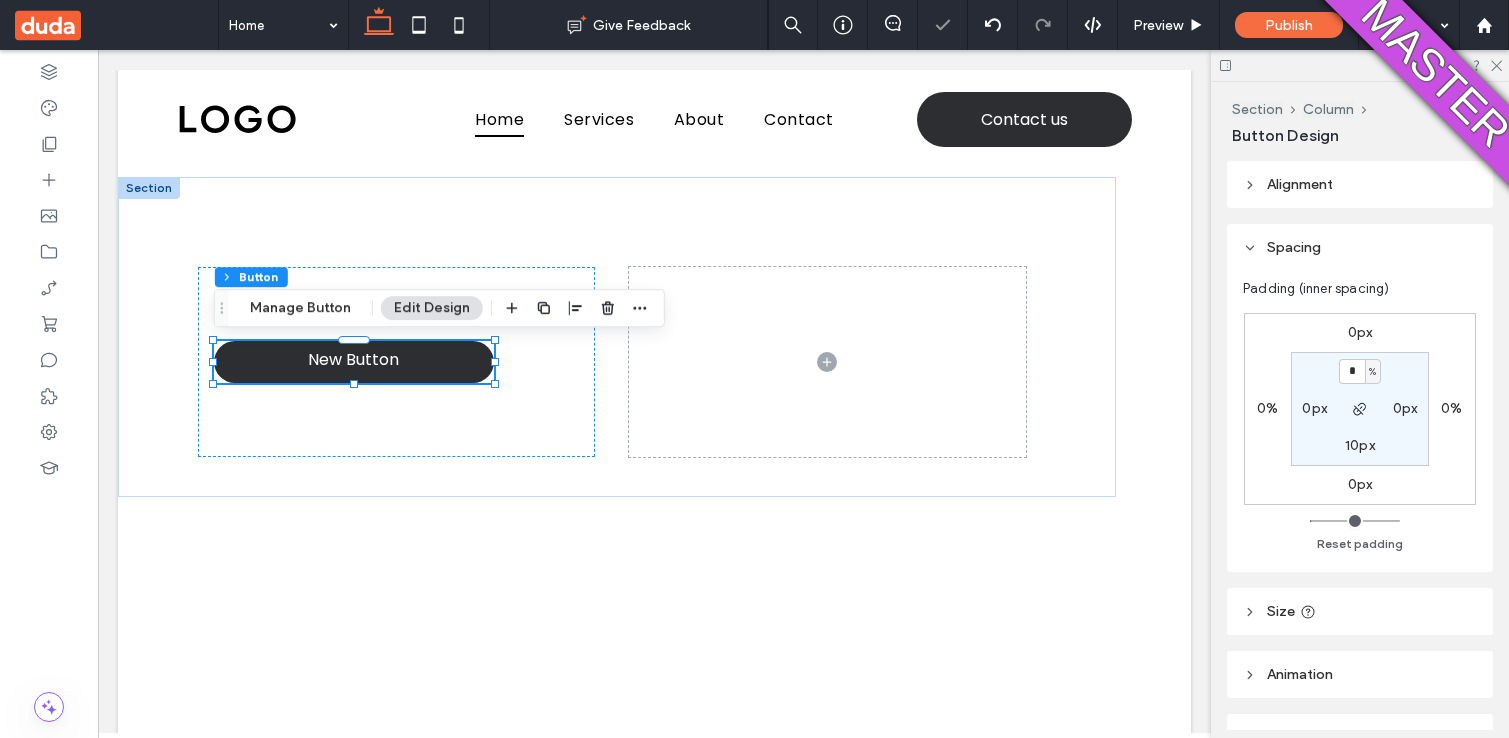 click on "* % 0px 10px 0px" at bounding box center (1360, 409) 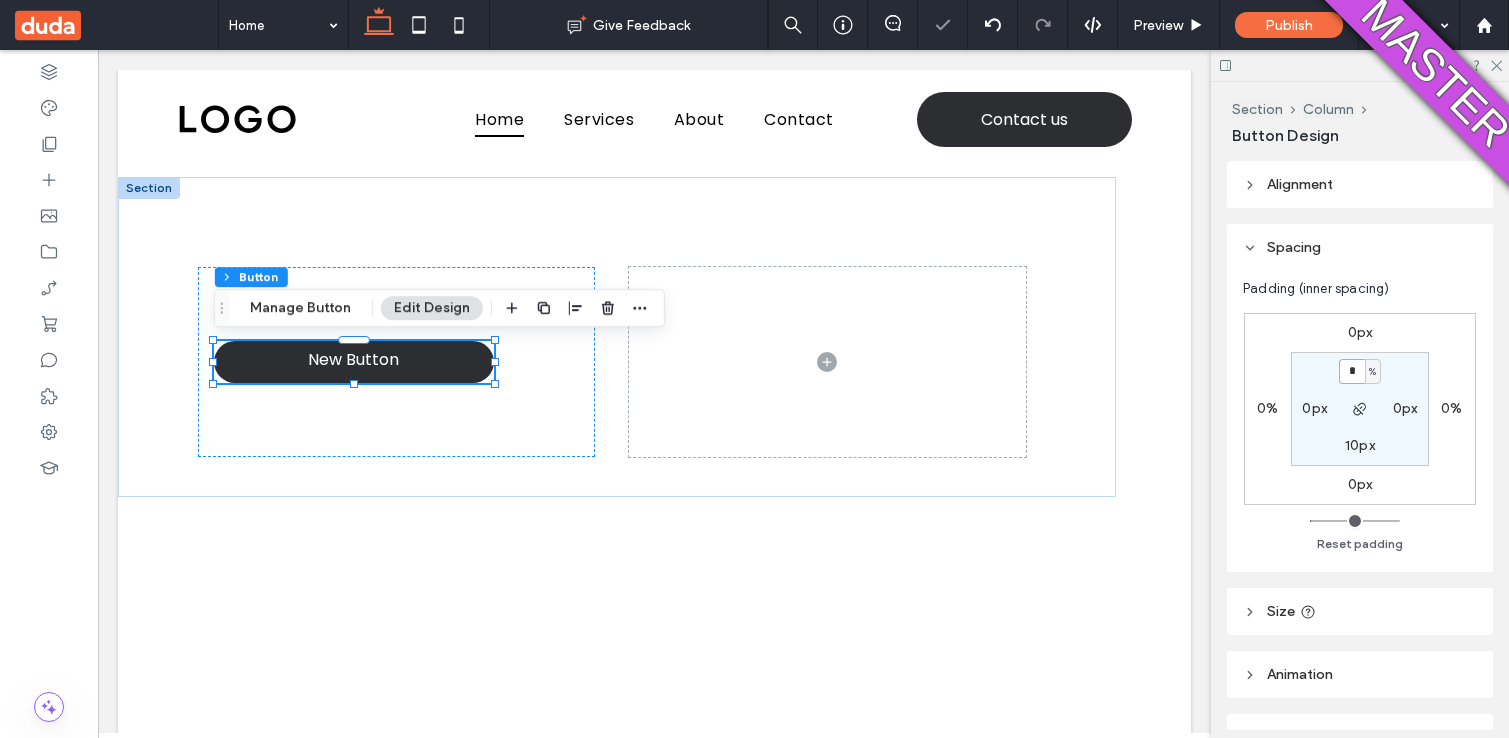 click on "*" at bounding box center [1352, 371] 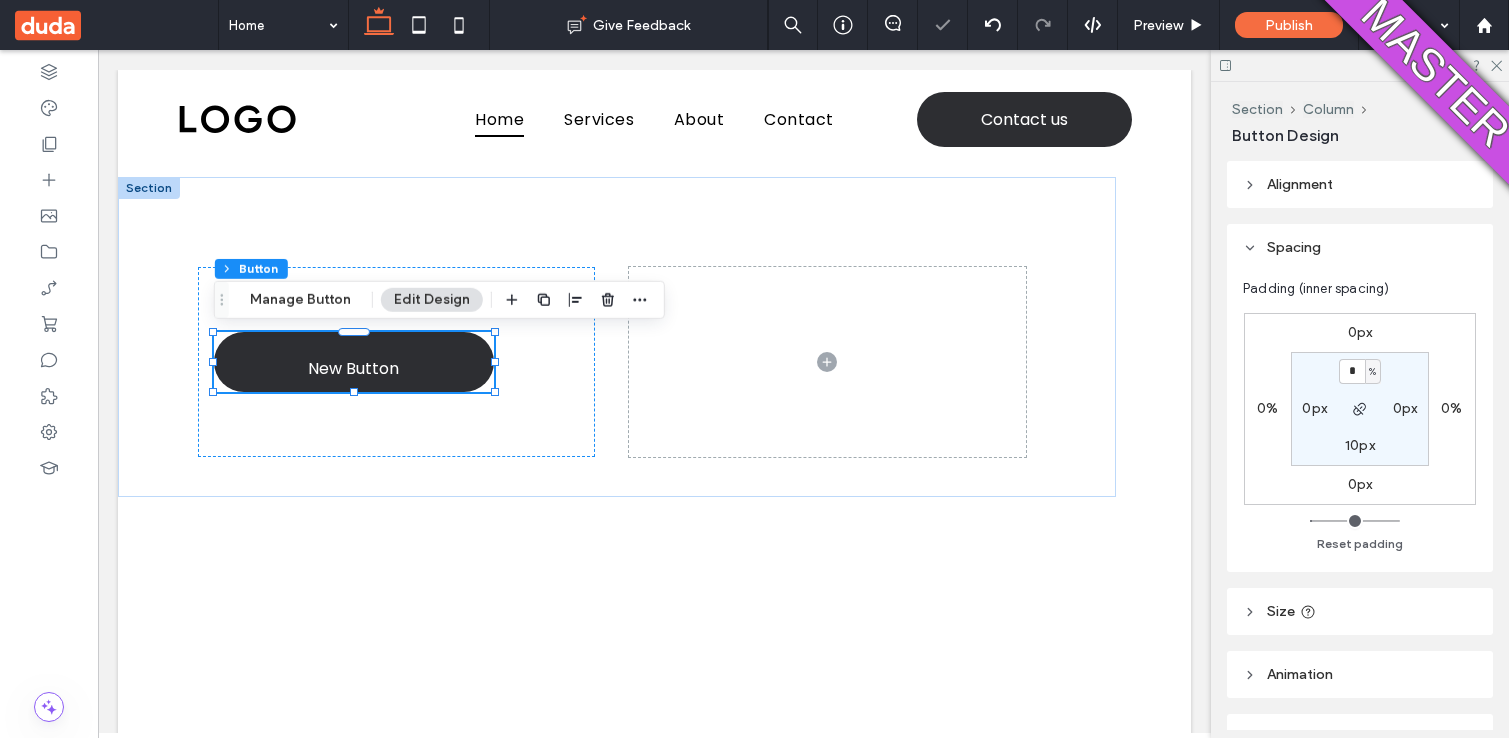 click on "10px" at bounding box center [1360, 445] 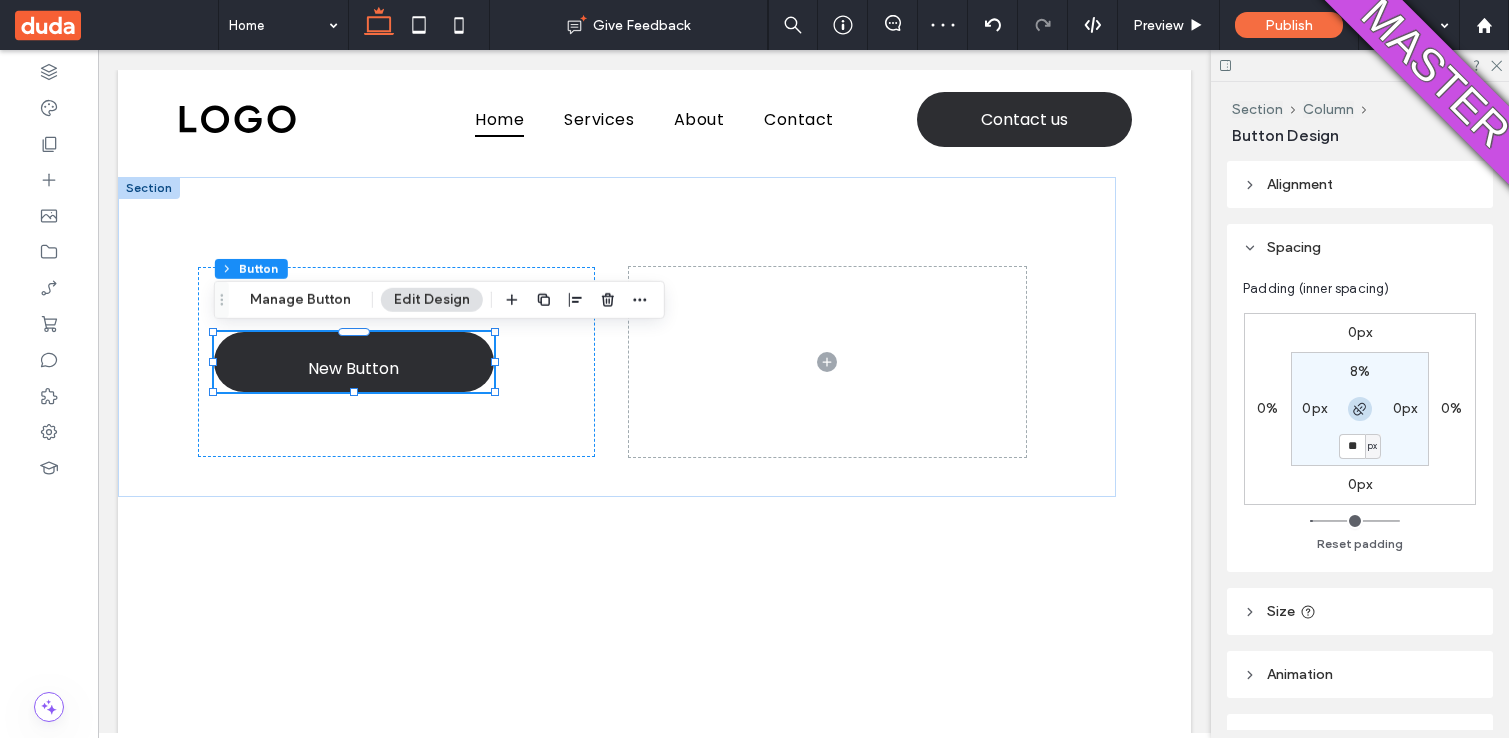 click 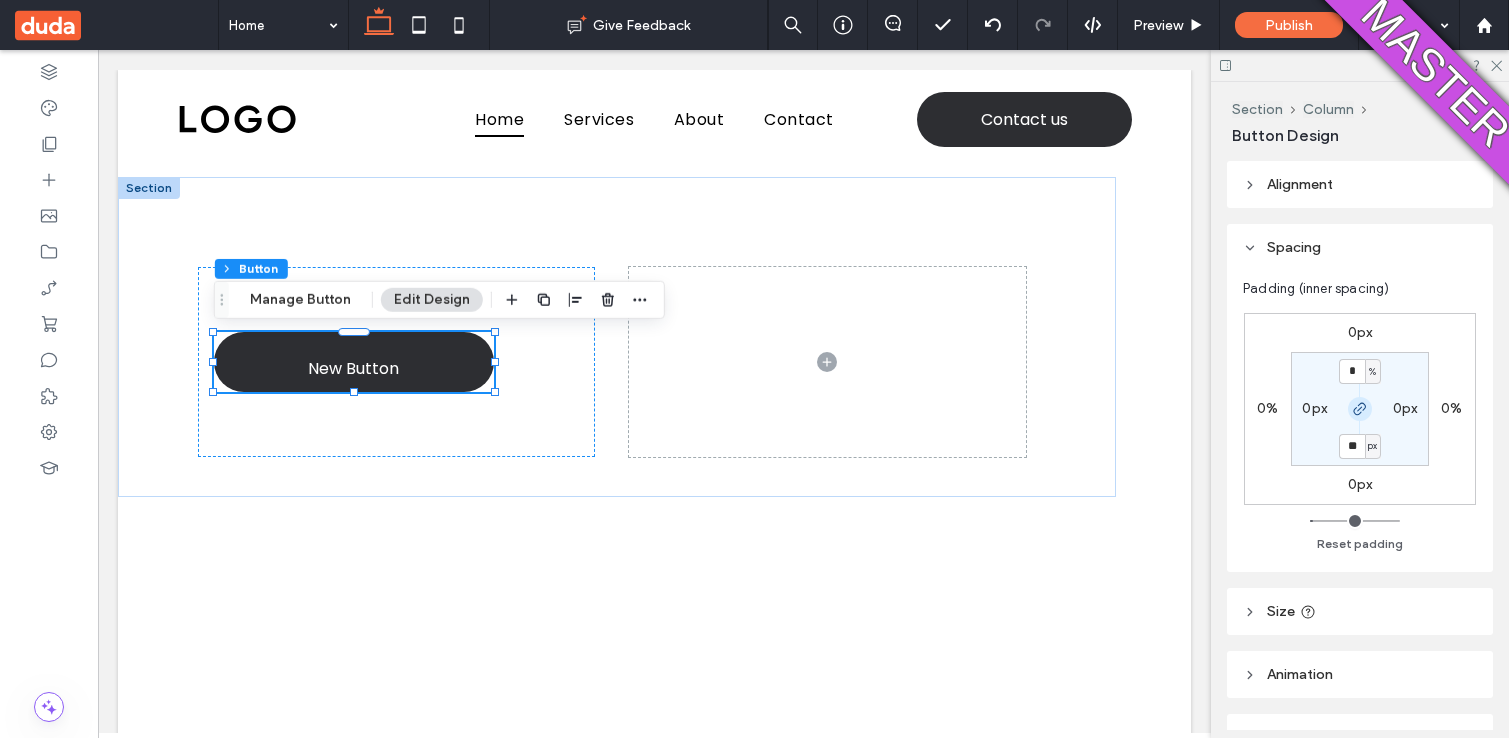 click 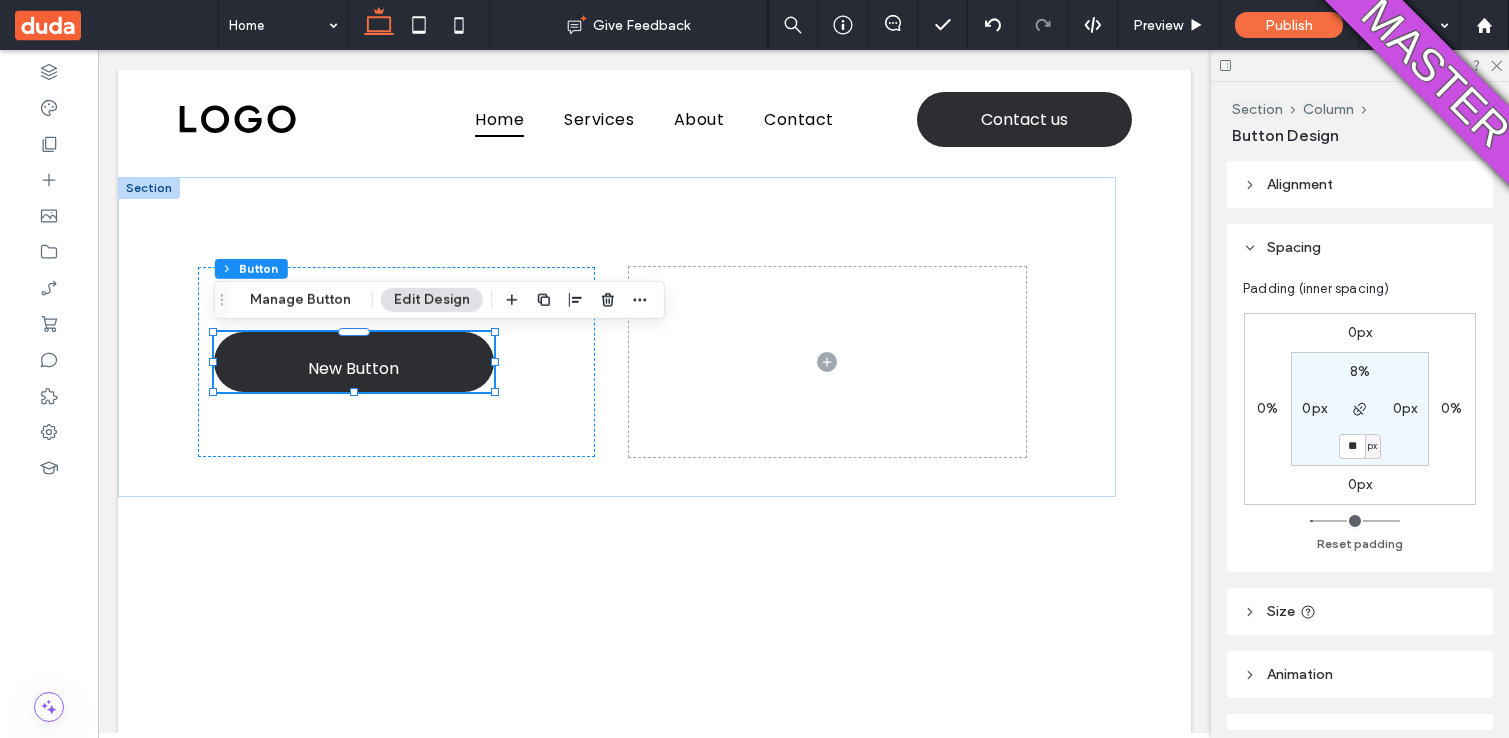 click on "0px" at bounding box center [1360, 332] 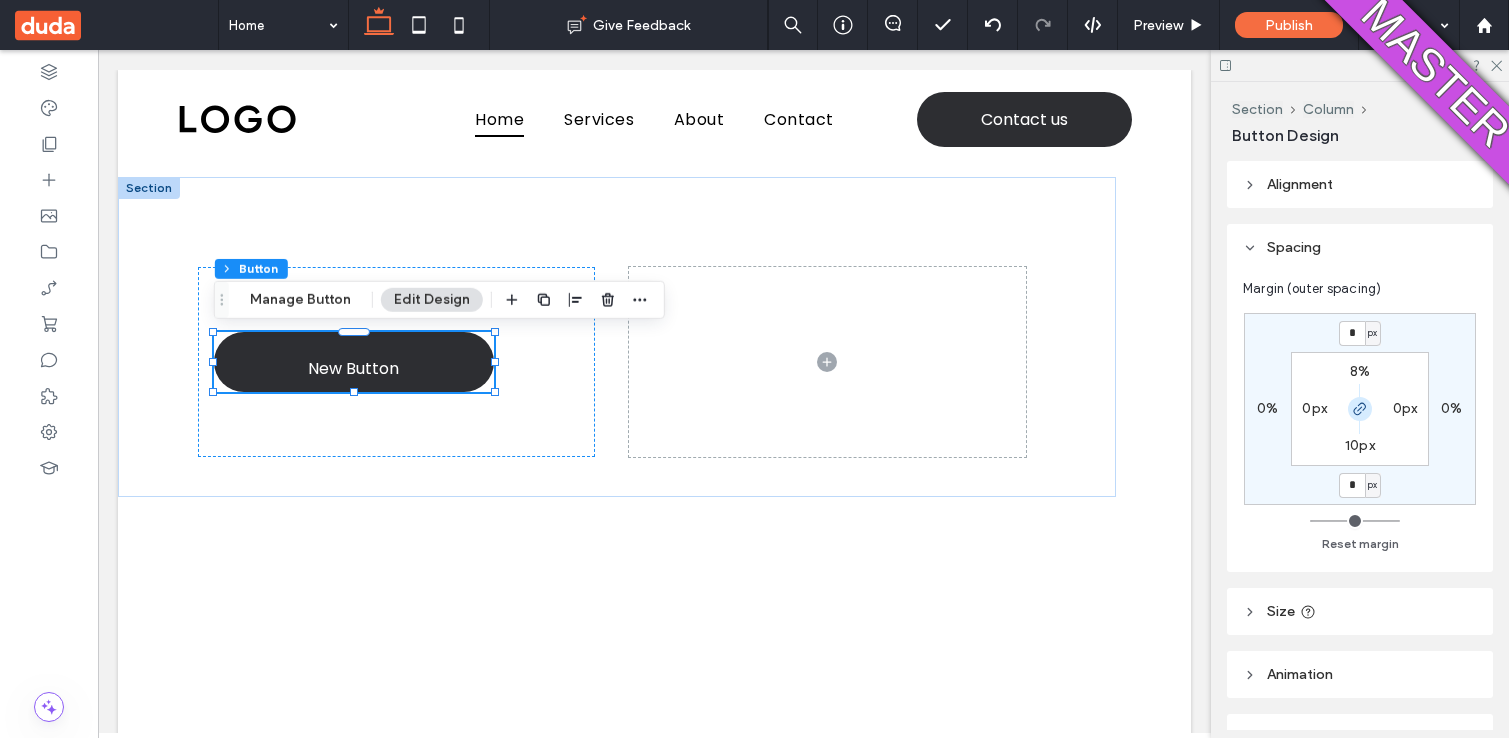click 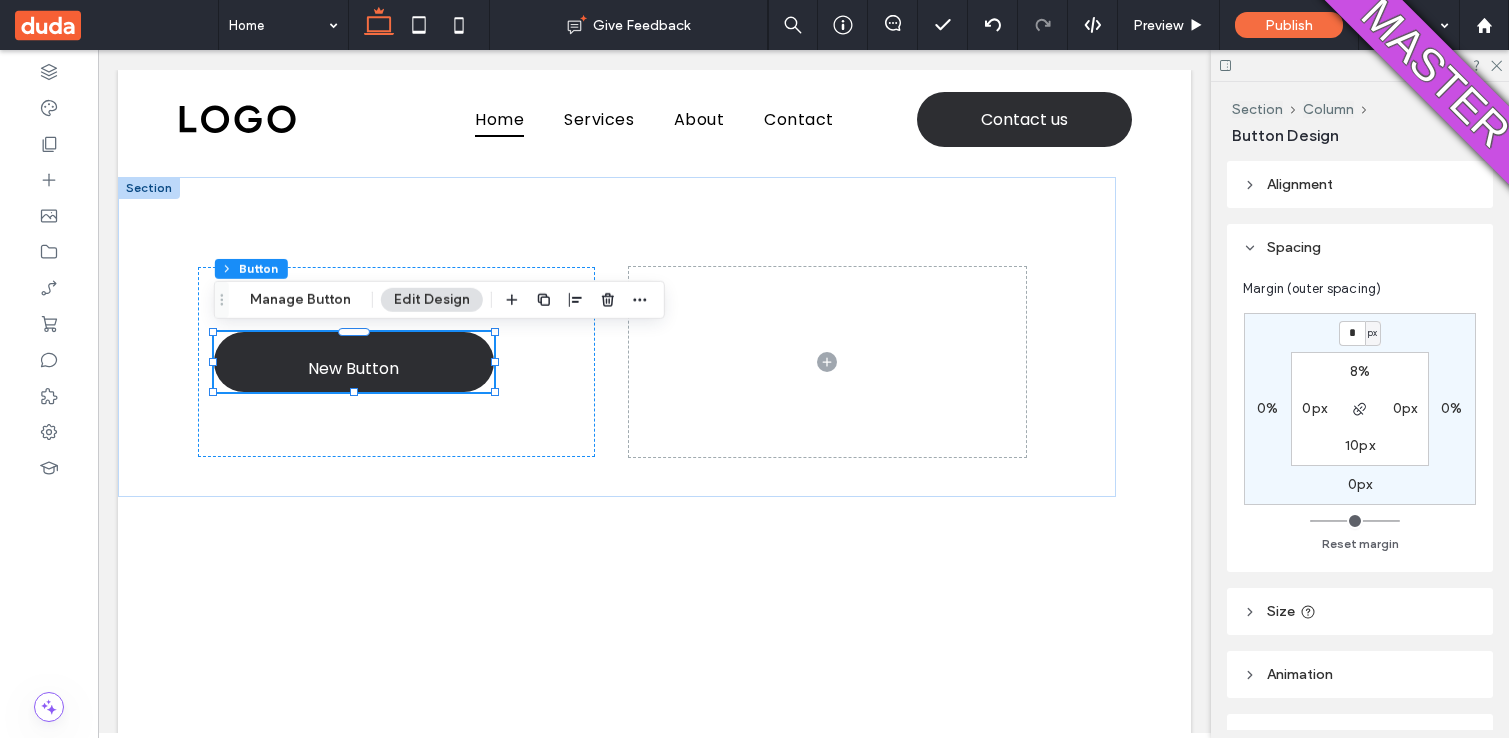 click on "* px 0% 0px 0% 8% 0px 10px 0px" at bounding box center (1360, 409) 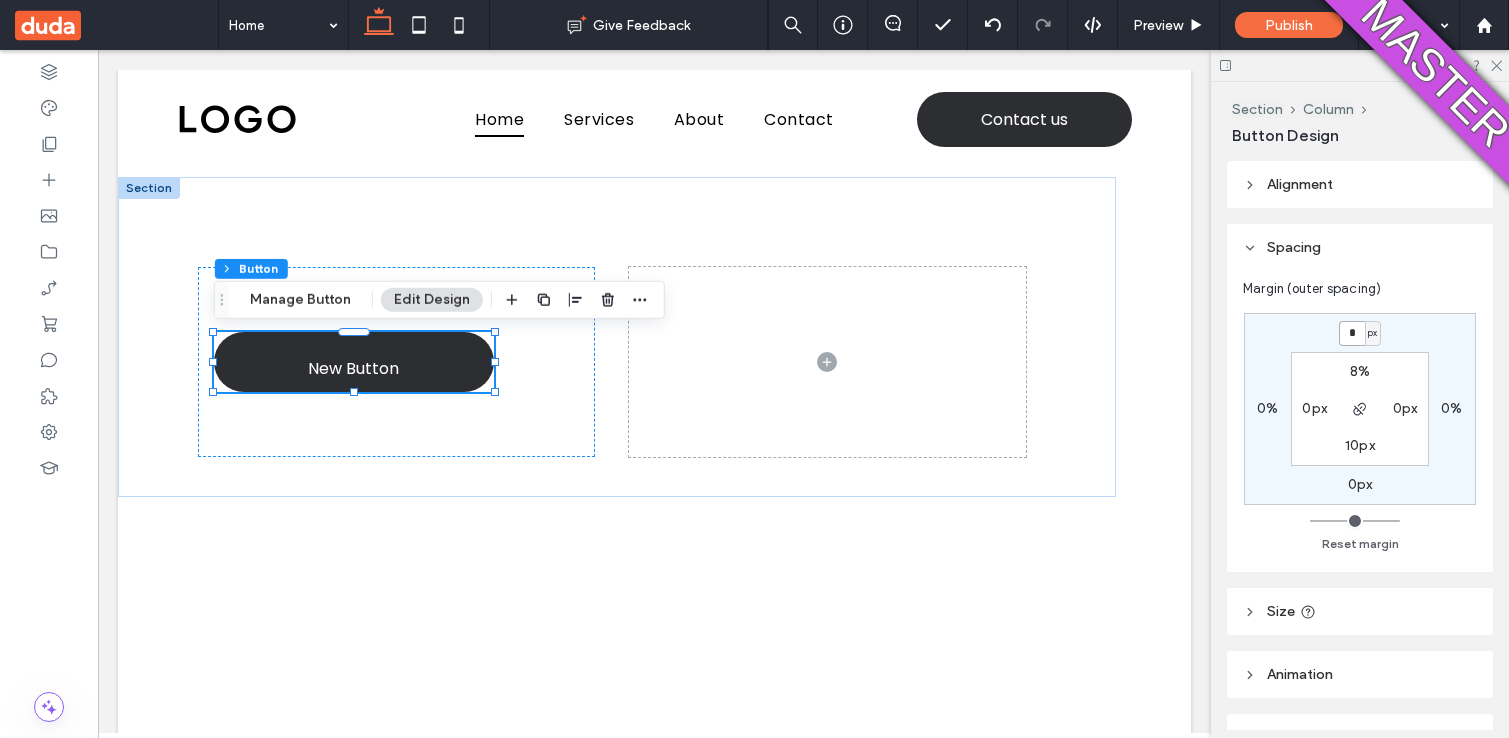 click on "*" at bounding box center [1352, 333] 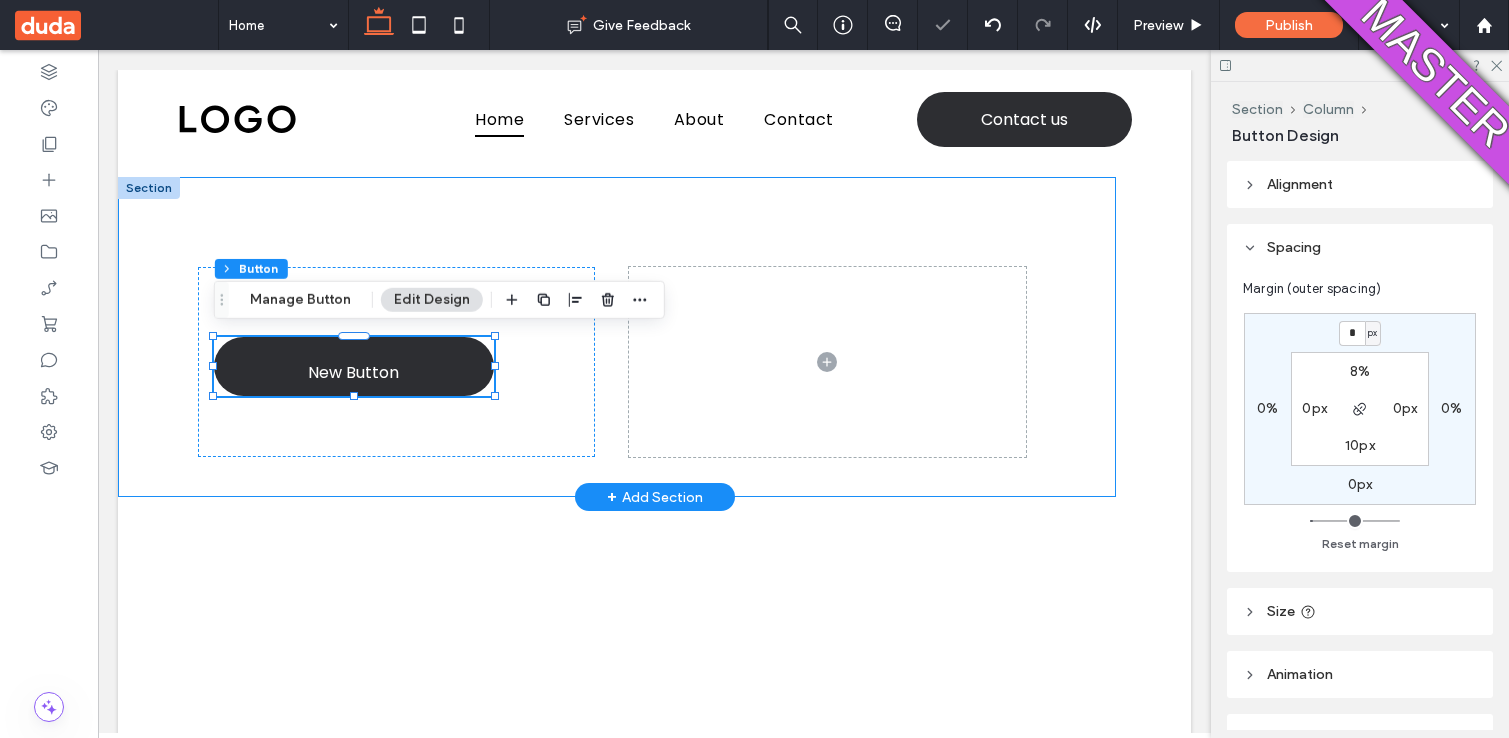 click on "New Button" at bounding box center [617, 337] 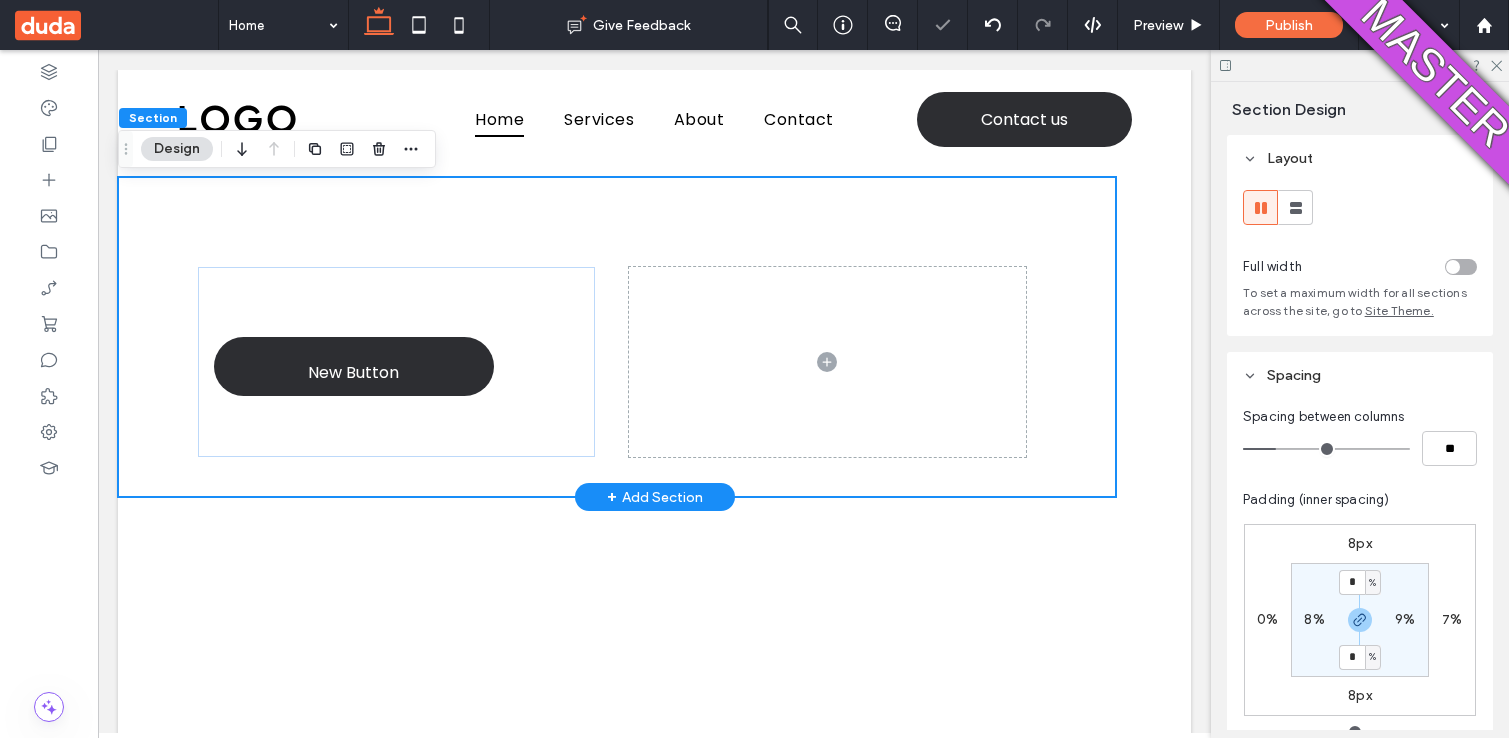 click on "New Button" at bounding box center (617, 337) 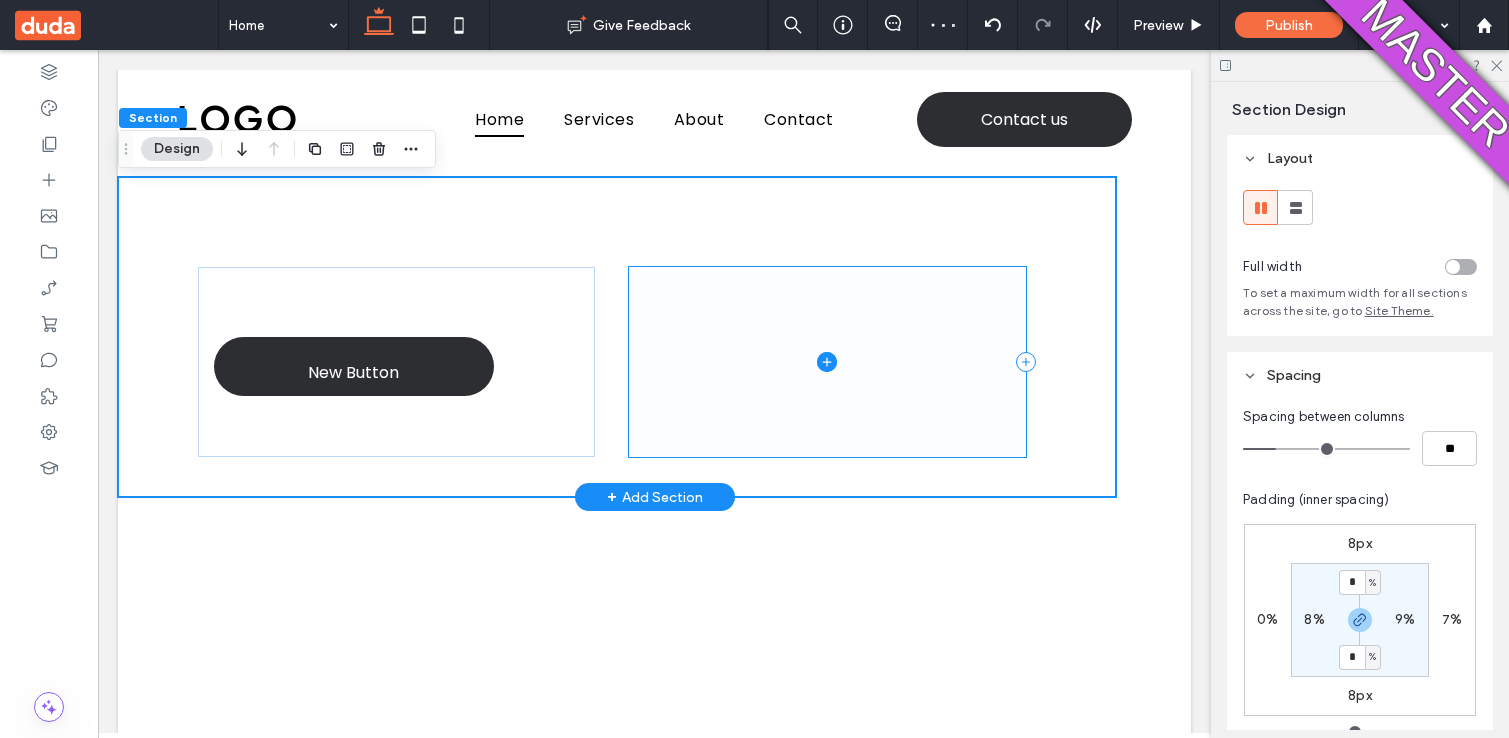 click at bounding box center [828, 362] 